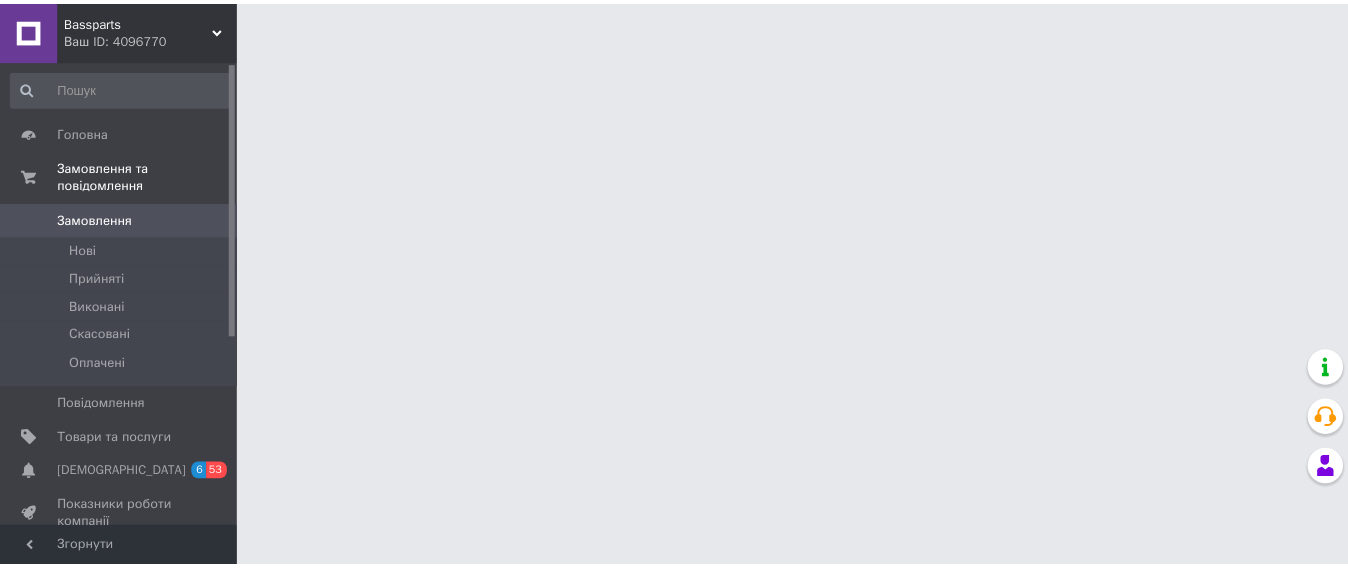 scroll, scrollTop: 0, scrollLeft: 0, axis: both 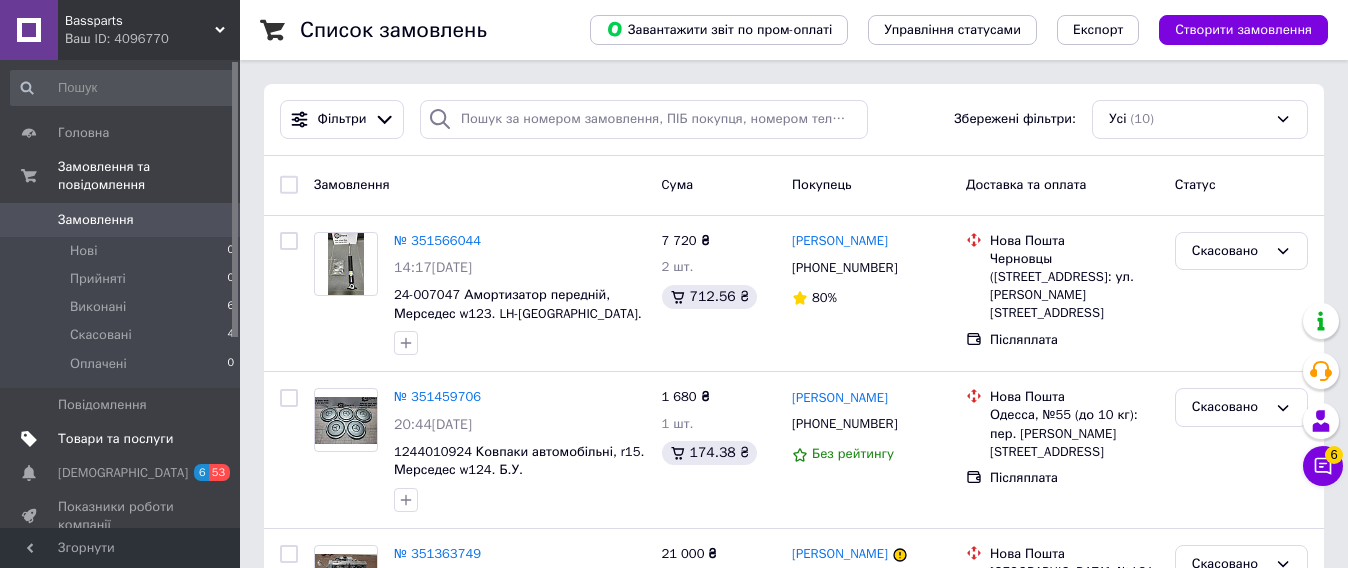 click on "Товари та послуги" at bounding box center (115, 439) 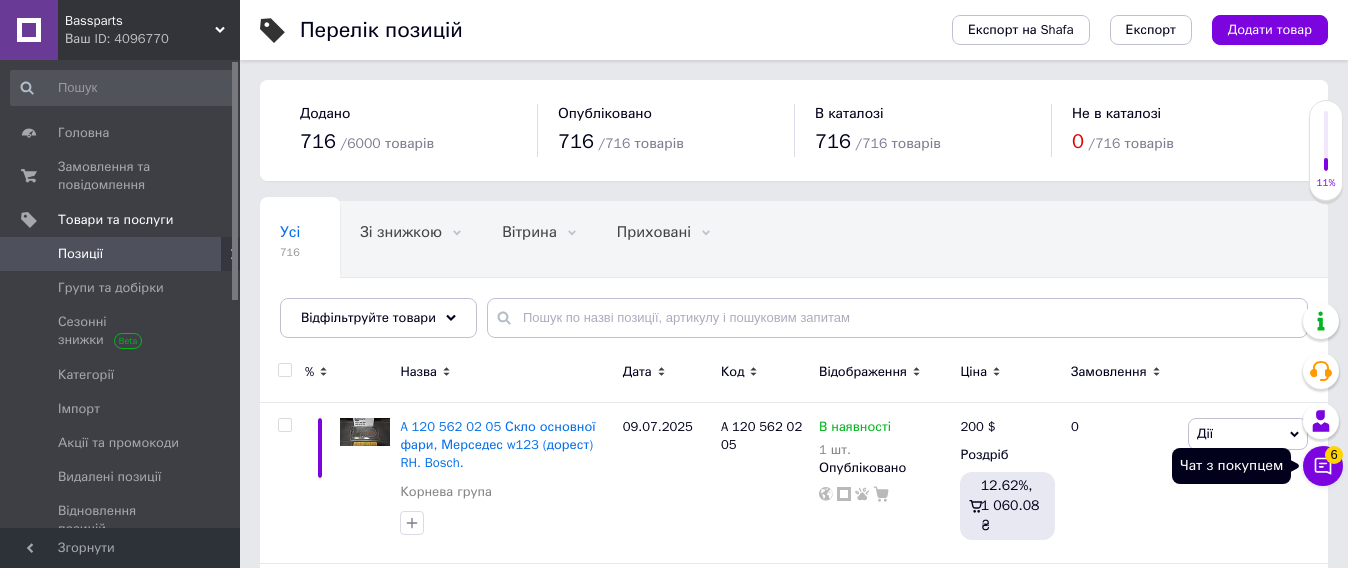 click 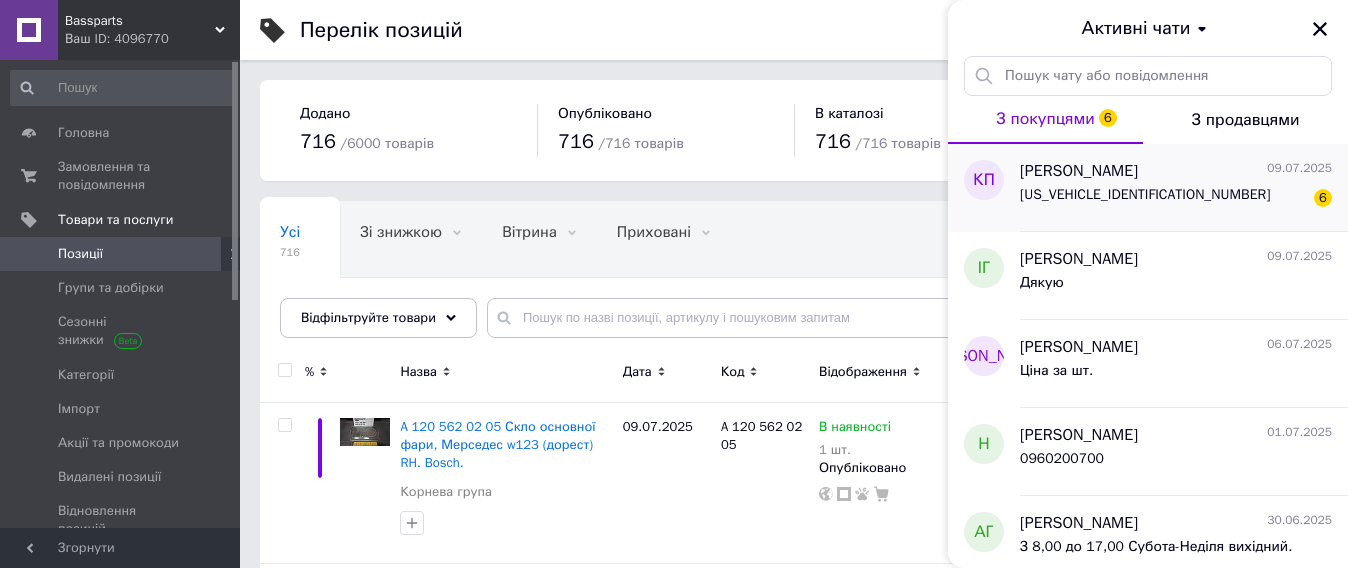 click on "JTJJM7FX305034133" at bounding box center [1145, 201] 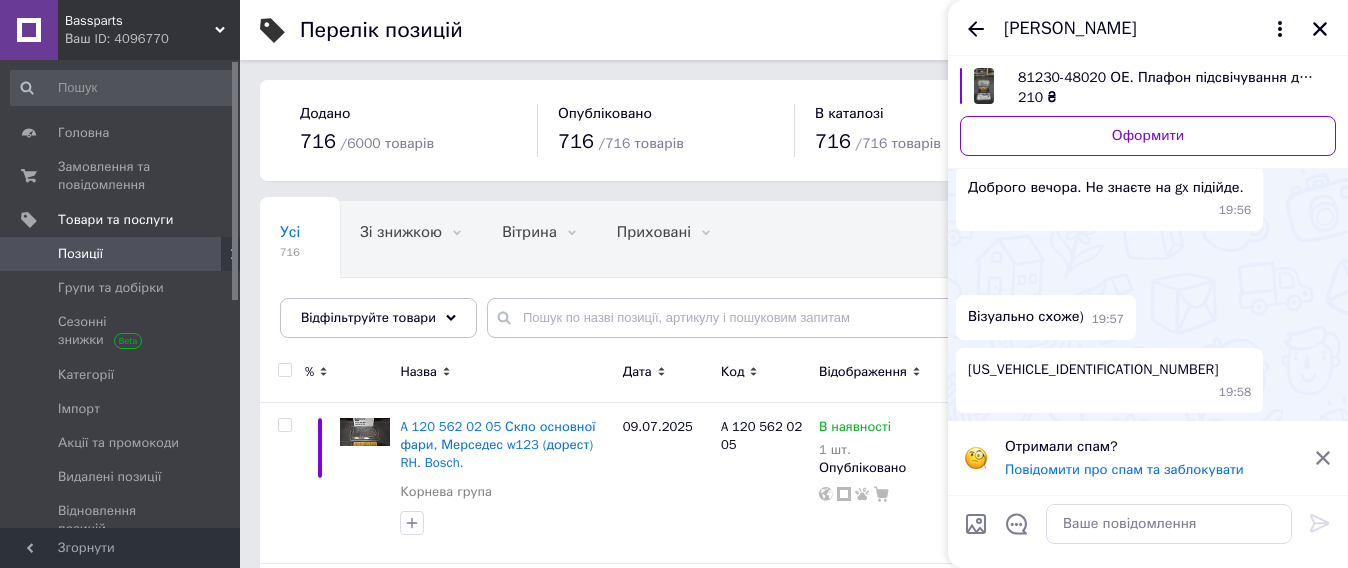 scroll, scrollTop: 638, scrollLeft: 0, axis: vertical 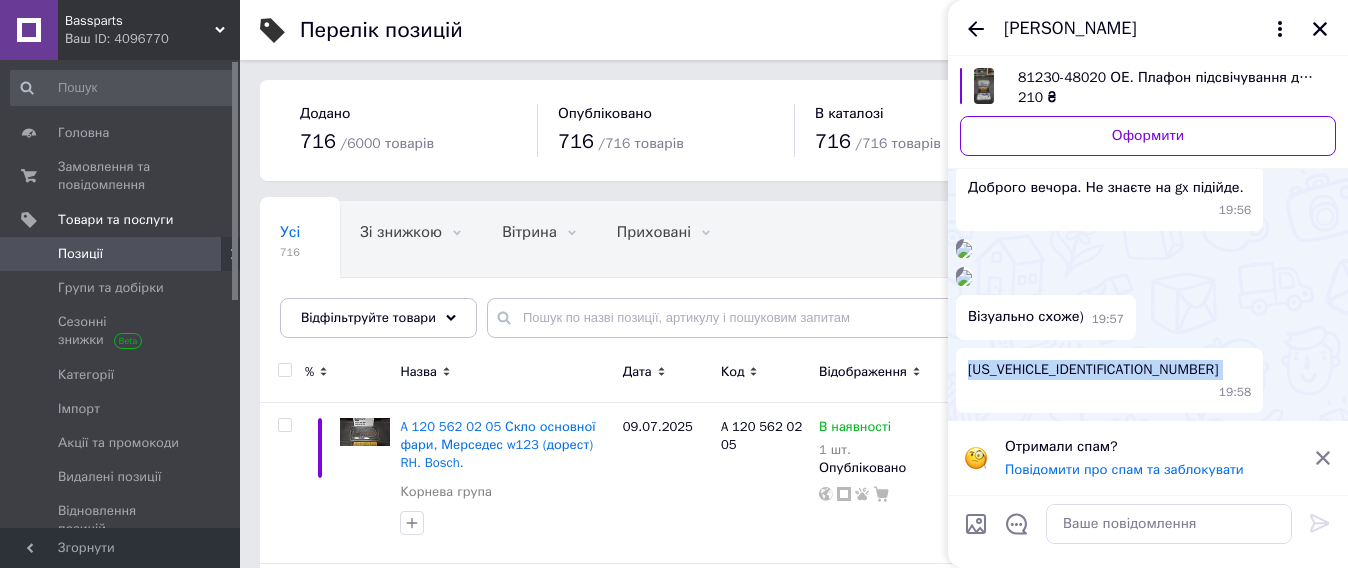 drag, startPoint x: 966, startPoint y: 394, endPoint x: 1097, endPoint y: 396, distance: 131.01526 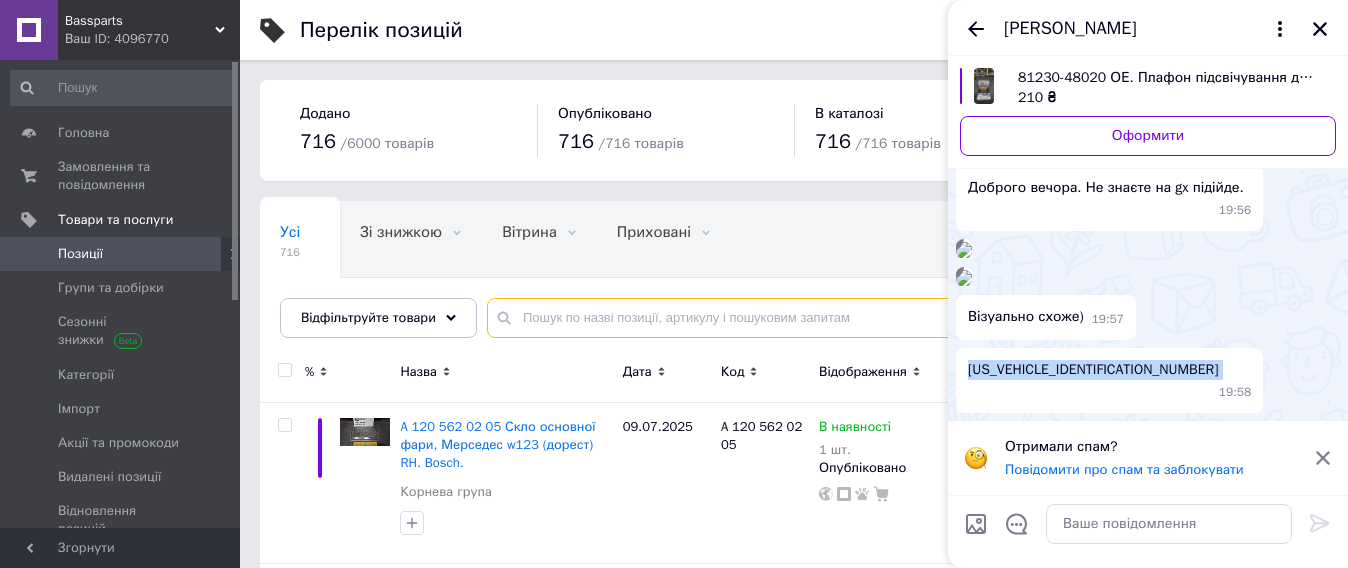 click at bounding box center [897, 318] 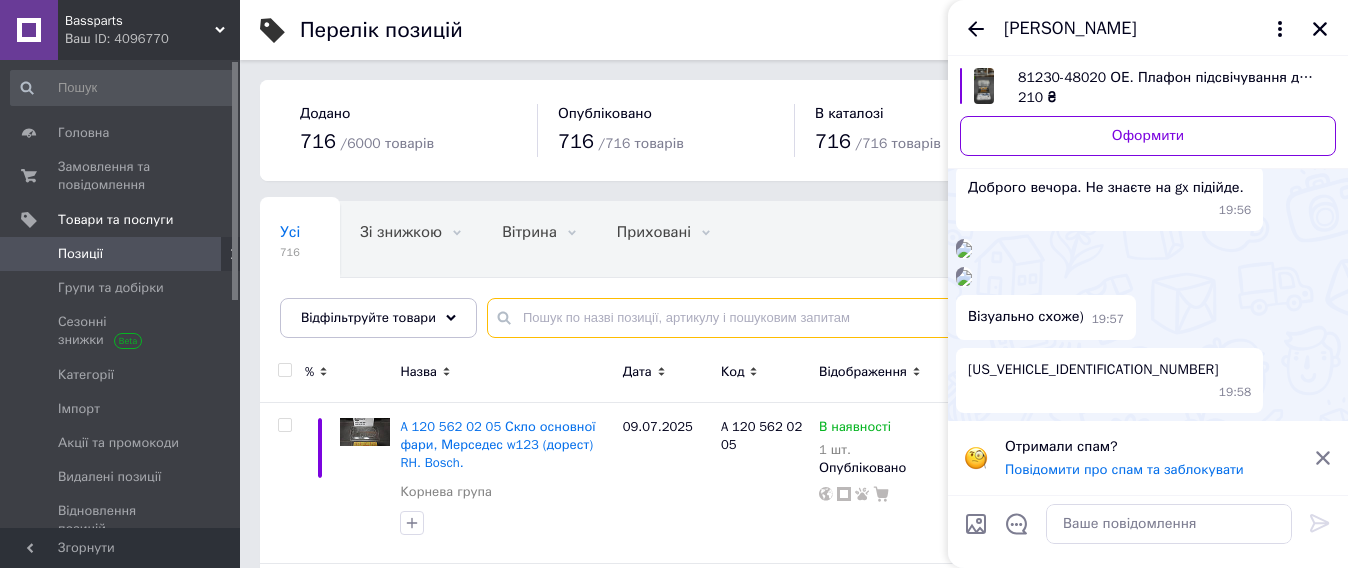 paste on "8123047010" 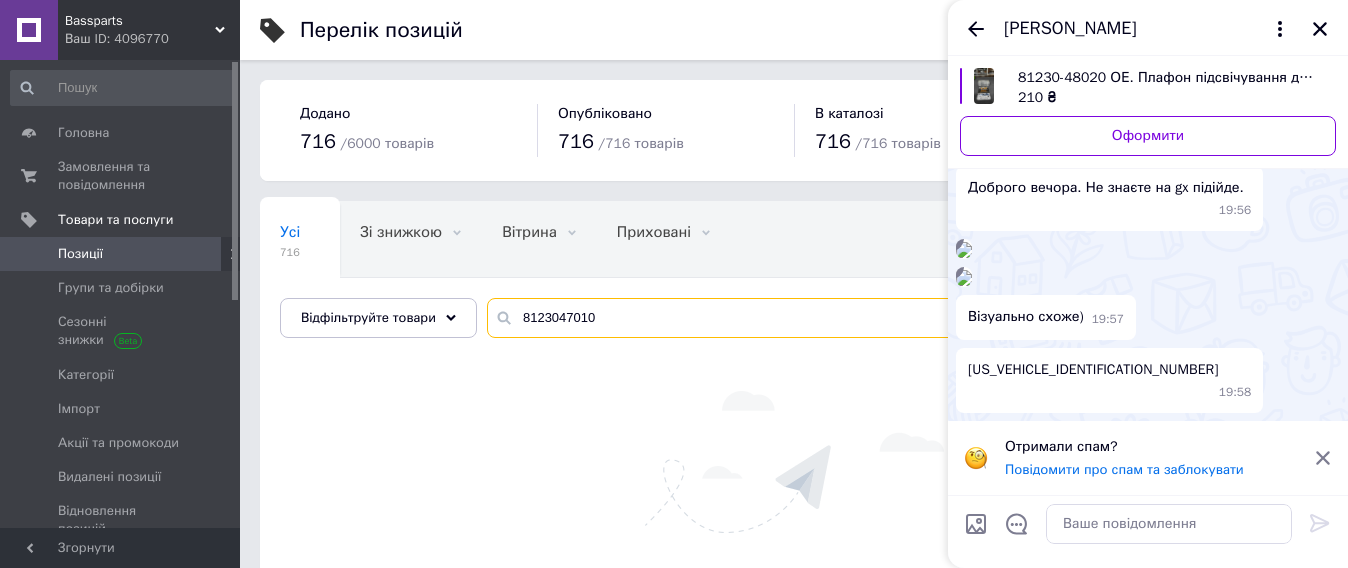 type on "8123047010" 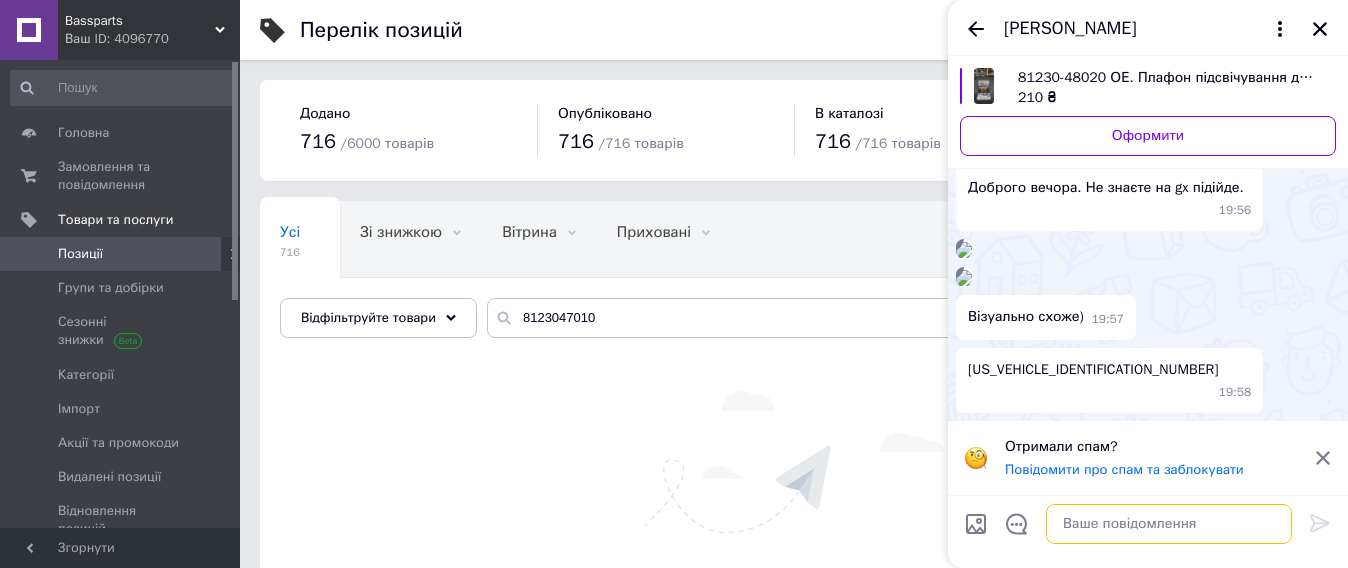 click at bounding box center (1169, 524) 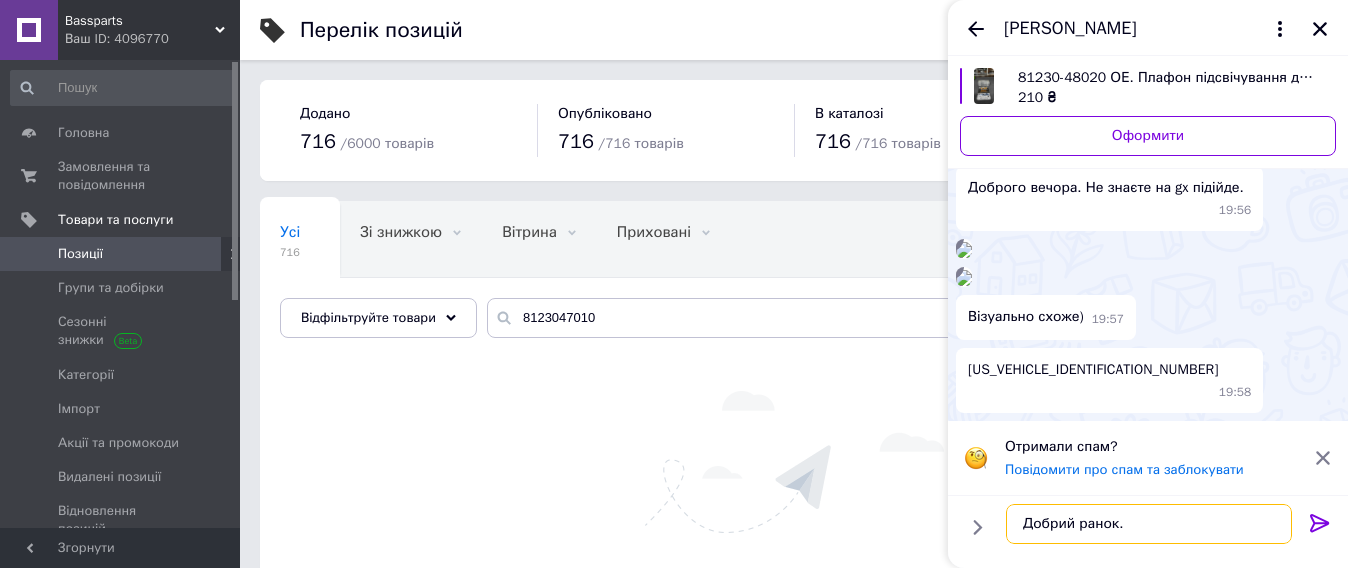 scroll, scrollTop: 12, scrollLeft: 0, axis: vertical 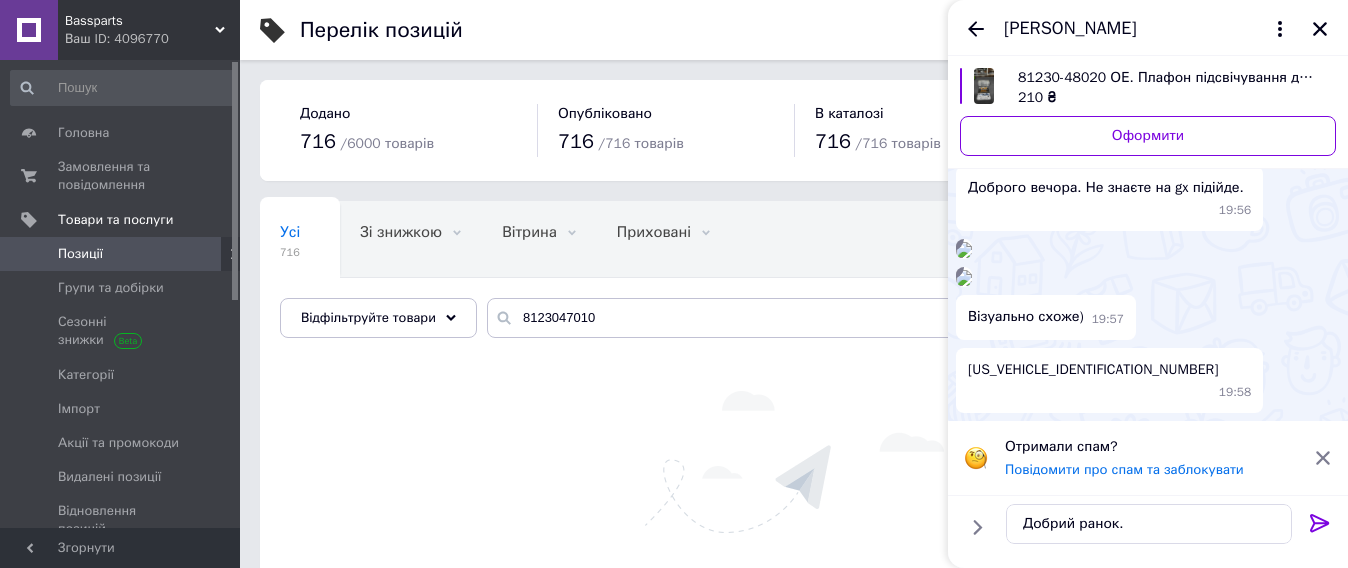 type 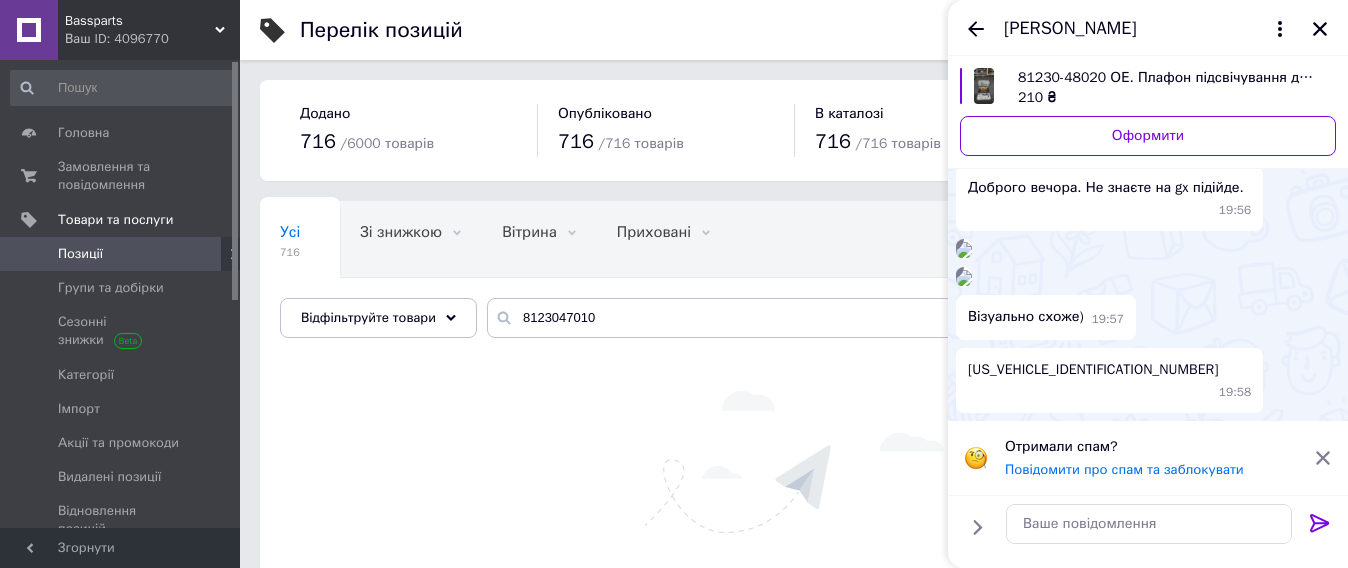 scroll, scrollTop: 0, scrollLeft: 0, axis: both 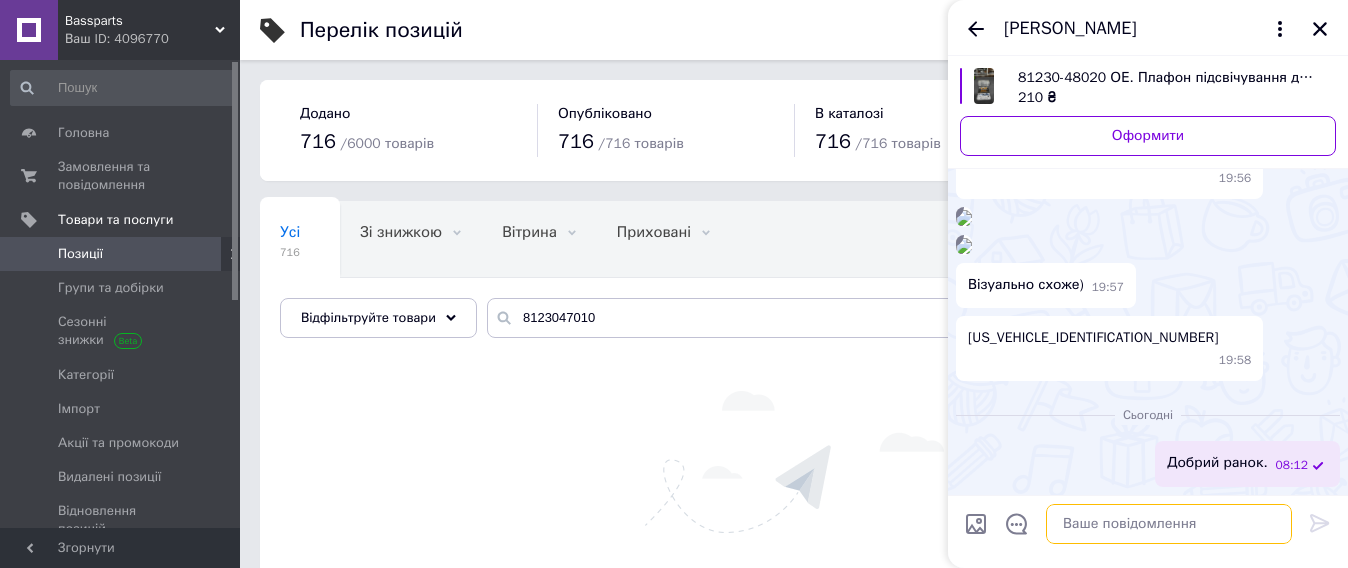 click at bounding box center [1169, 524] 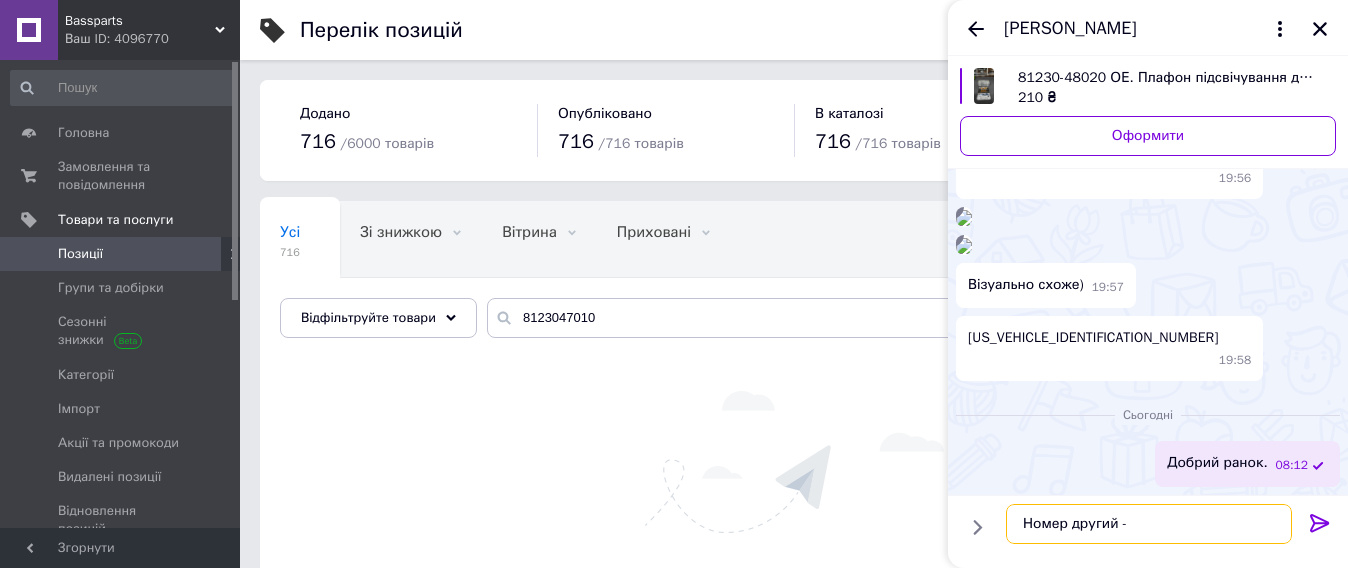paste on "8123047010" 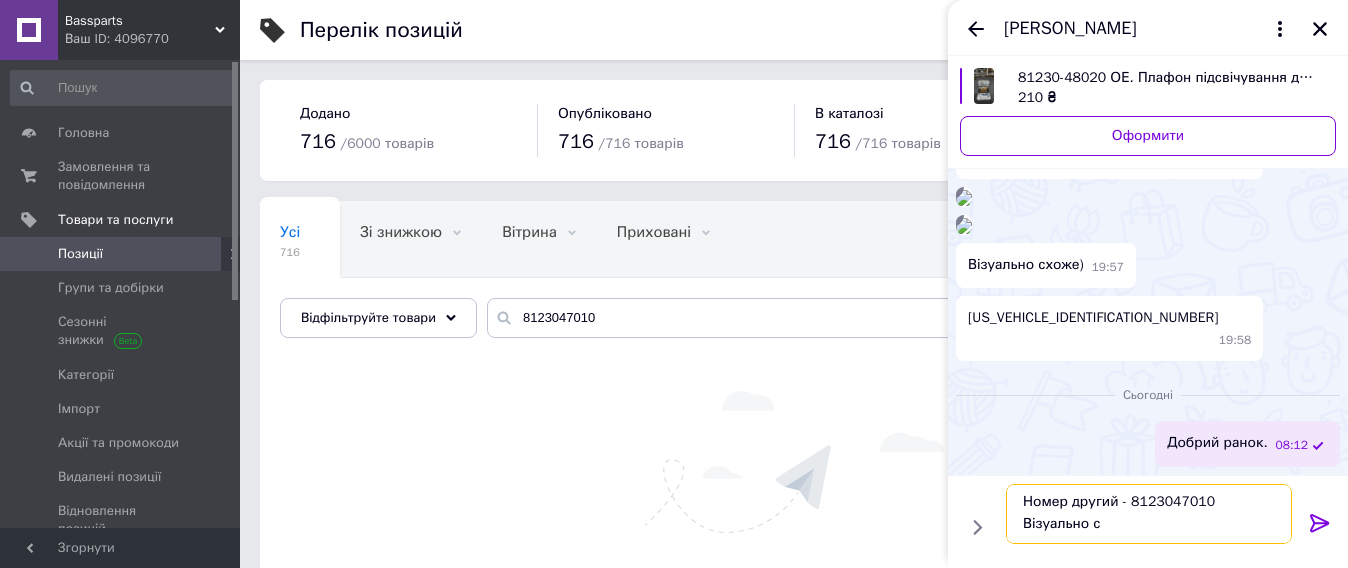 scroll, scrollTop: 2, scrollLeft: 0, axis: vertical 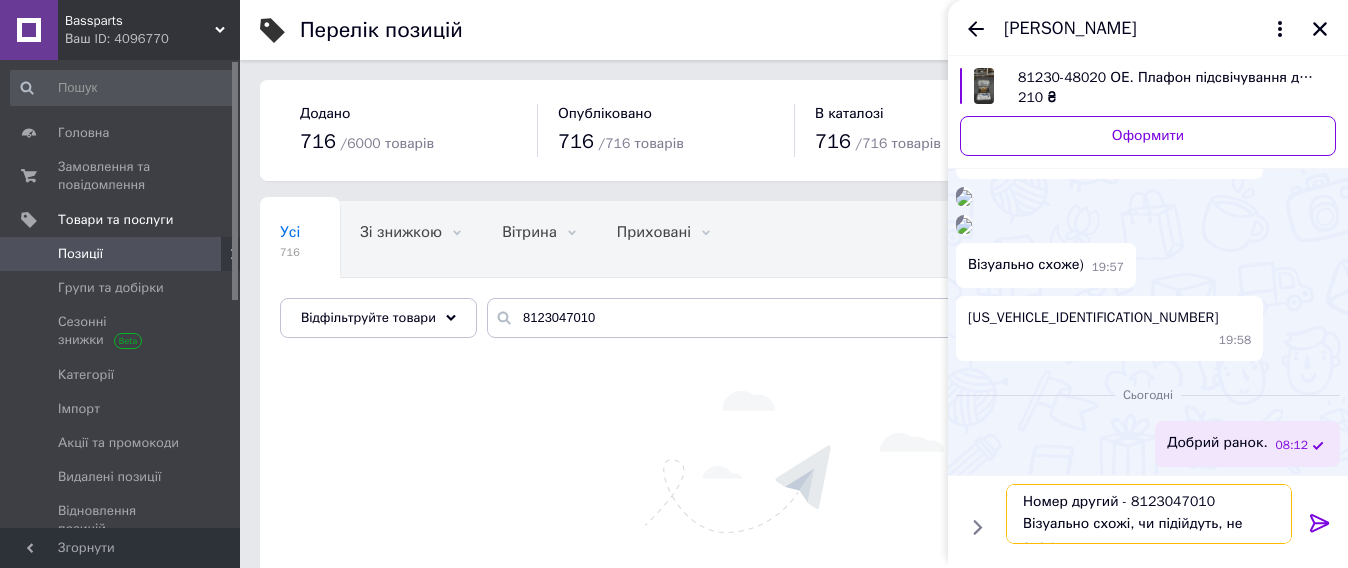 type on "Номер другий - 8123047010
Візуально схожі, чи підійдуть, не знаю." 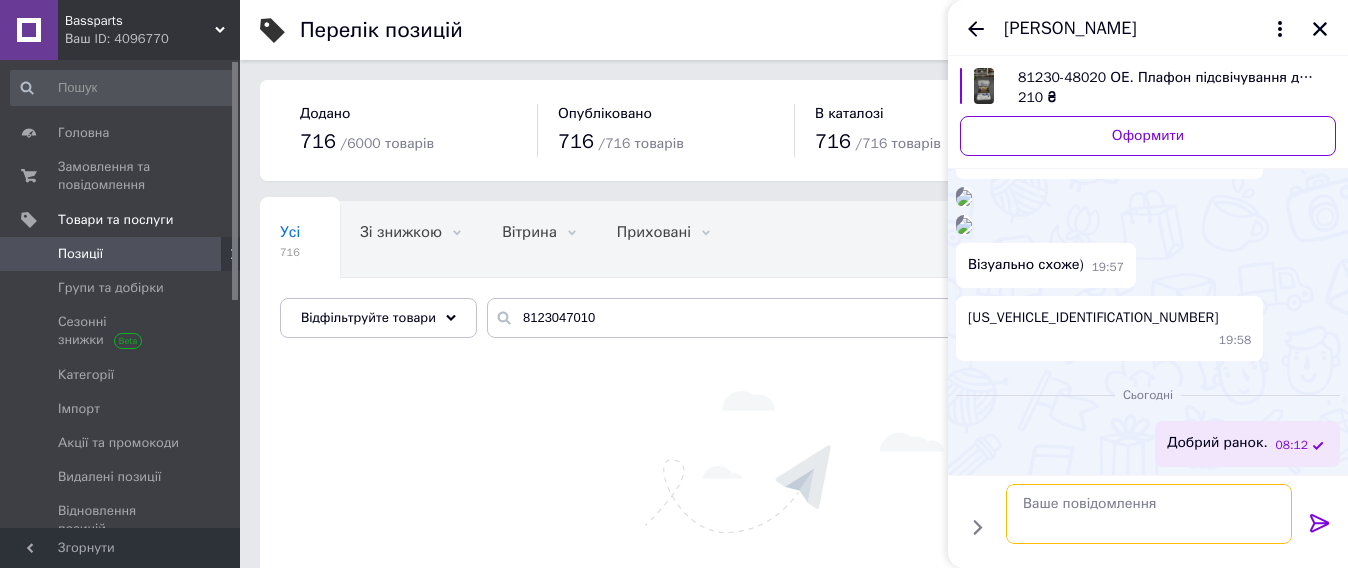 scroll, scrollTop: 0, scrollLeft: 0, axis: both 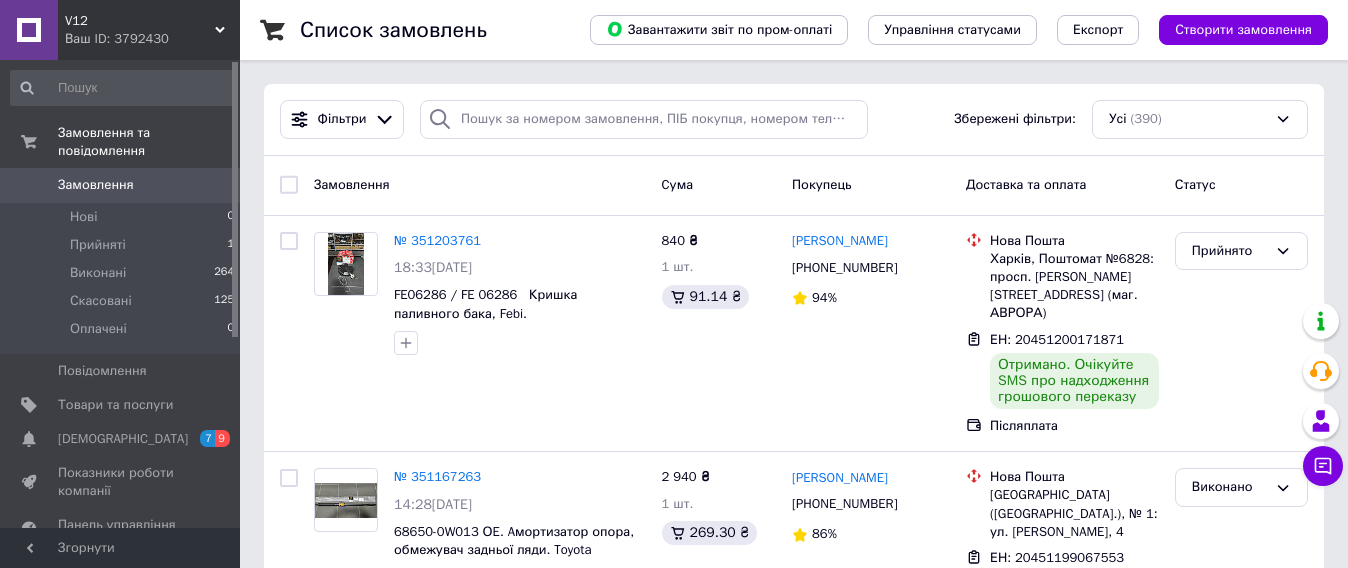 click on "Ваш ID: 3792430" at bounding box center (152, 39) 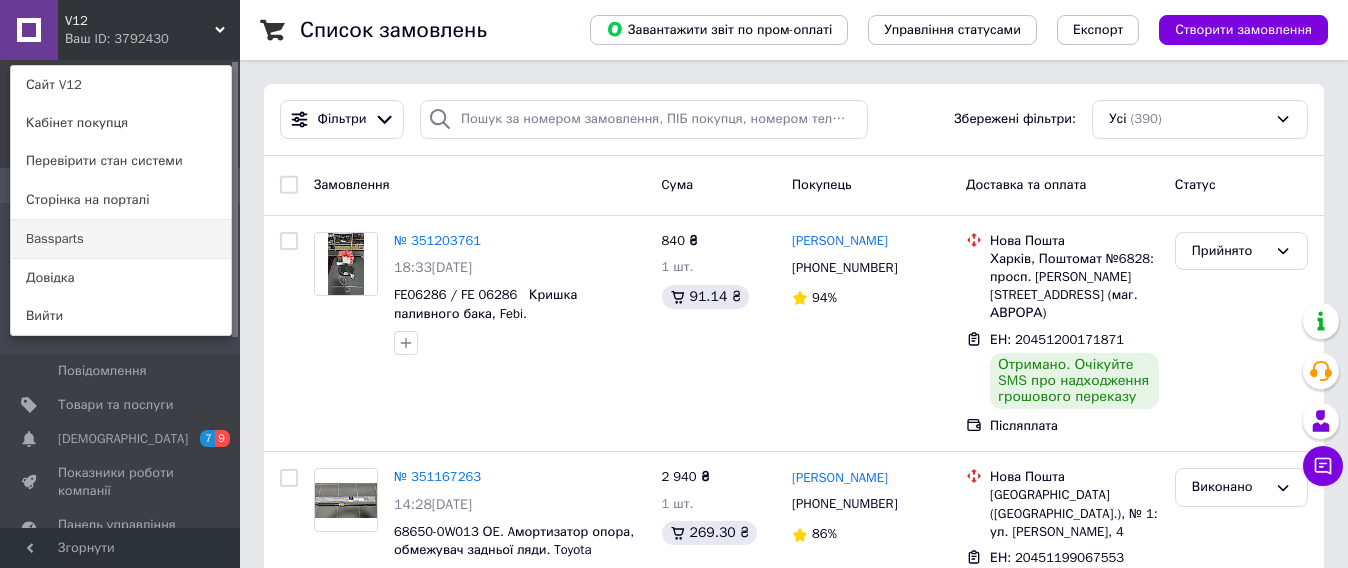 click on "Bassparts" at bounding box center [121, 239] 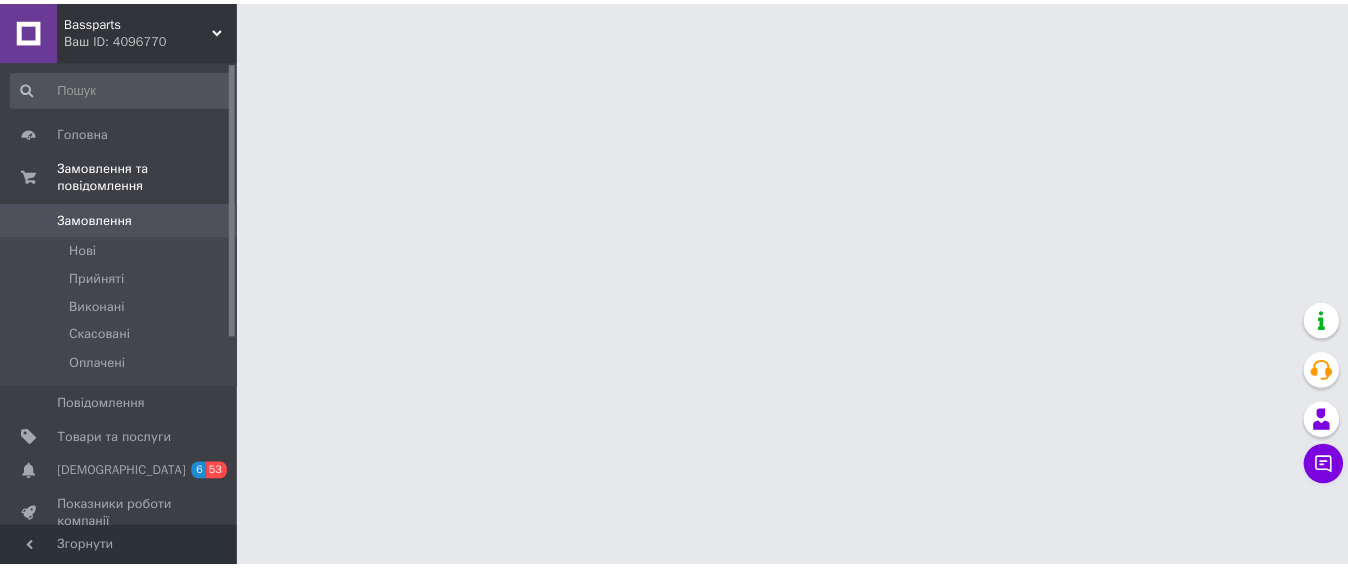 scroll, scrollTop: 0, scrollLeft: 0, axis: both 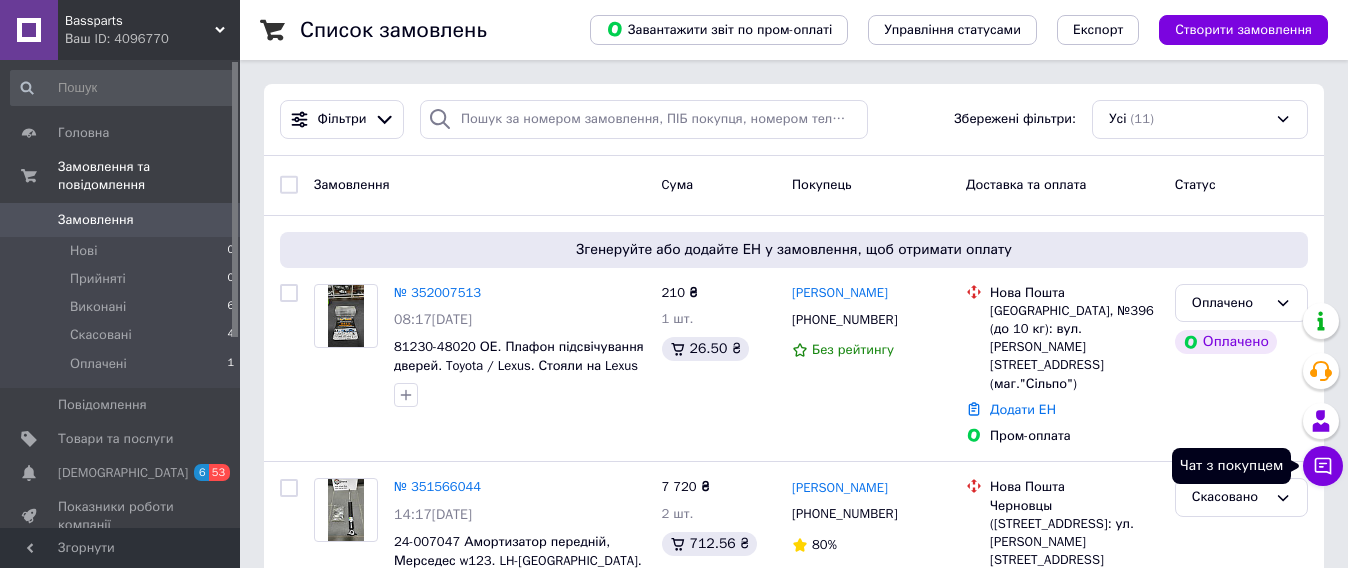click on "Чат з покупцем" at bounding box center [1323, 466] 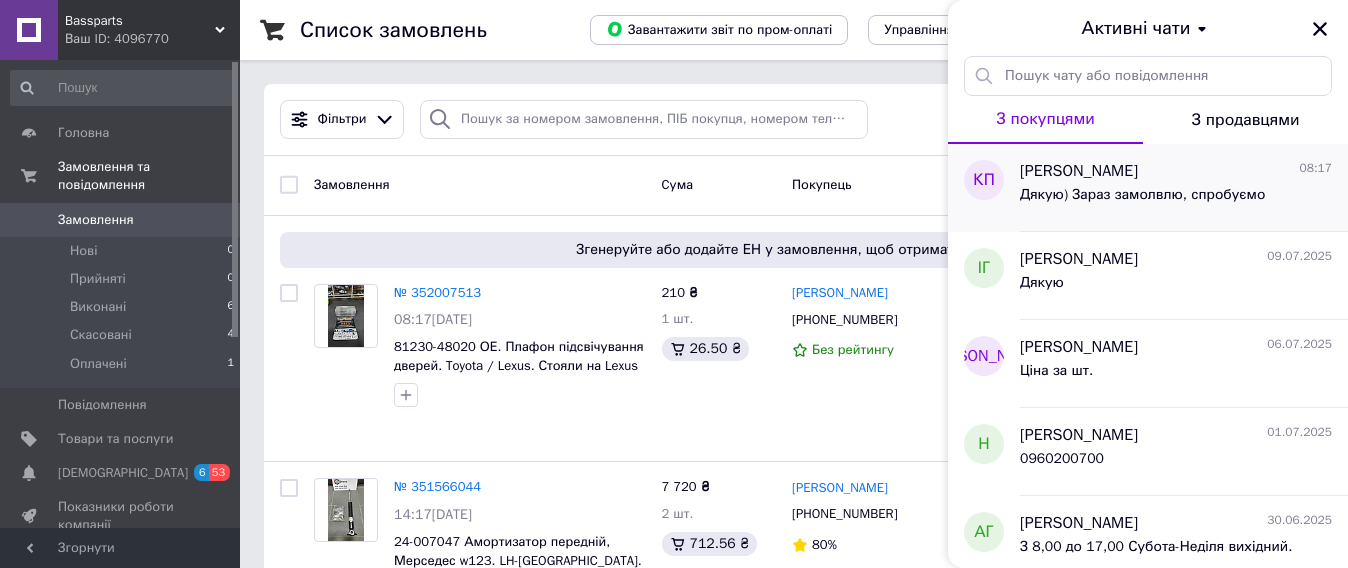click on "Дякую)
Зараз замолвлю, спробуємо" at bounding box center [1142, 195] 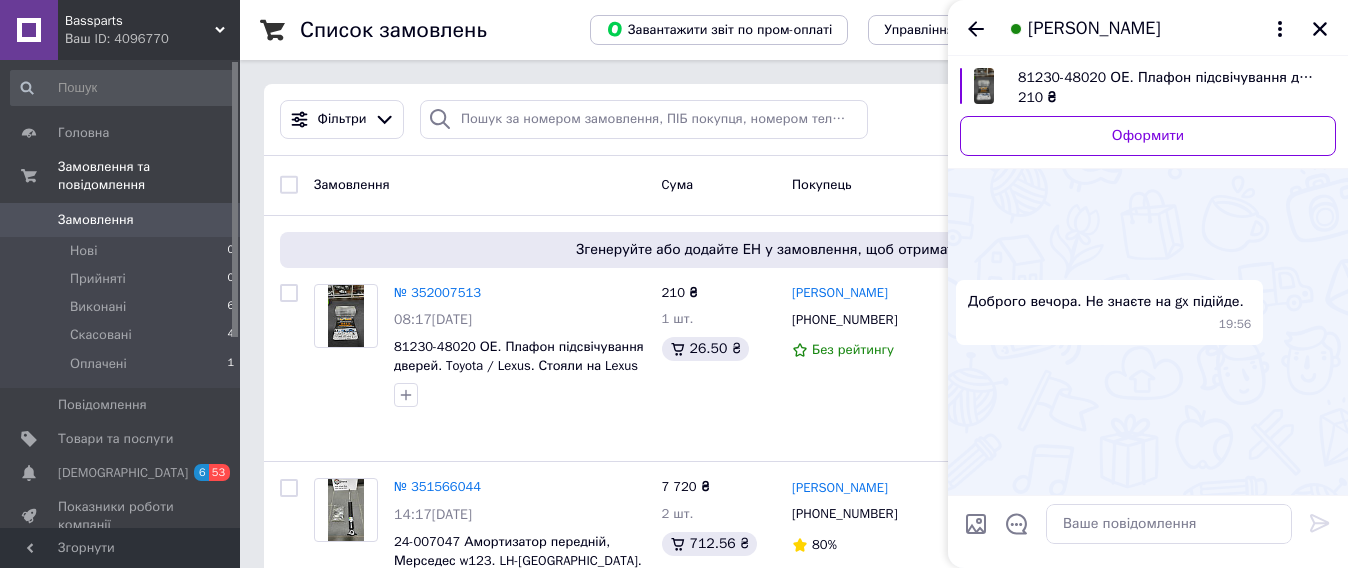 scroll, scrollTop: 851, scrollLeft: 0, axis: vertical 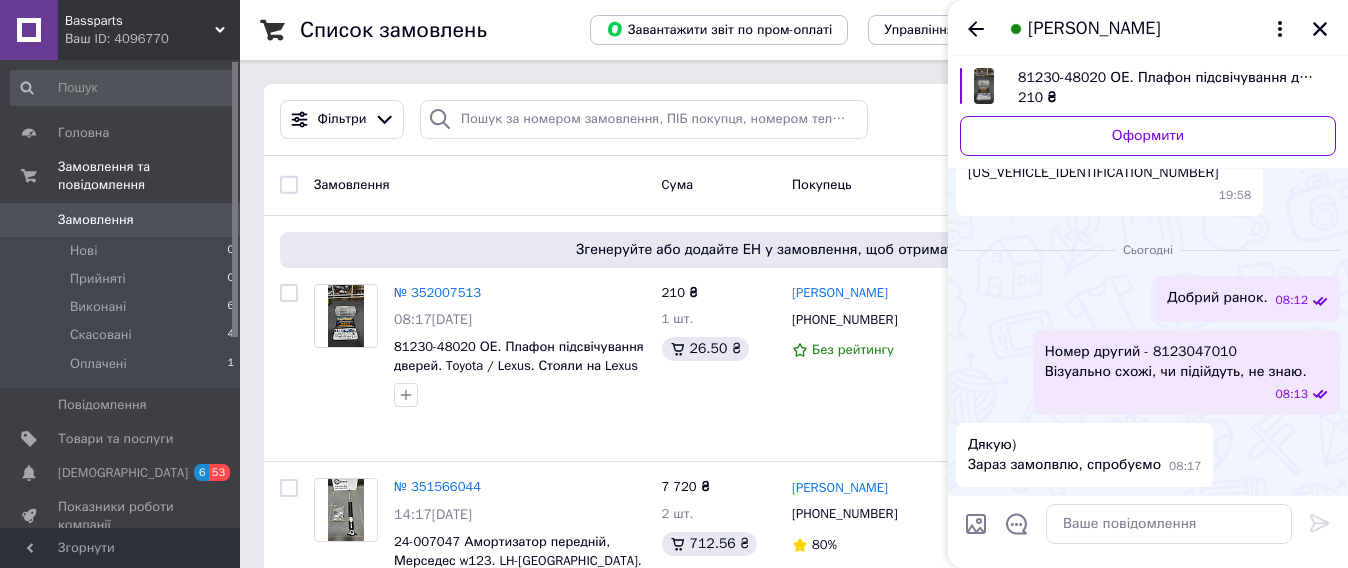 click at bounding box center (984, 86) 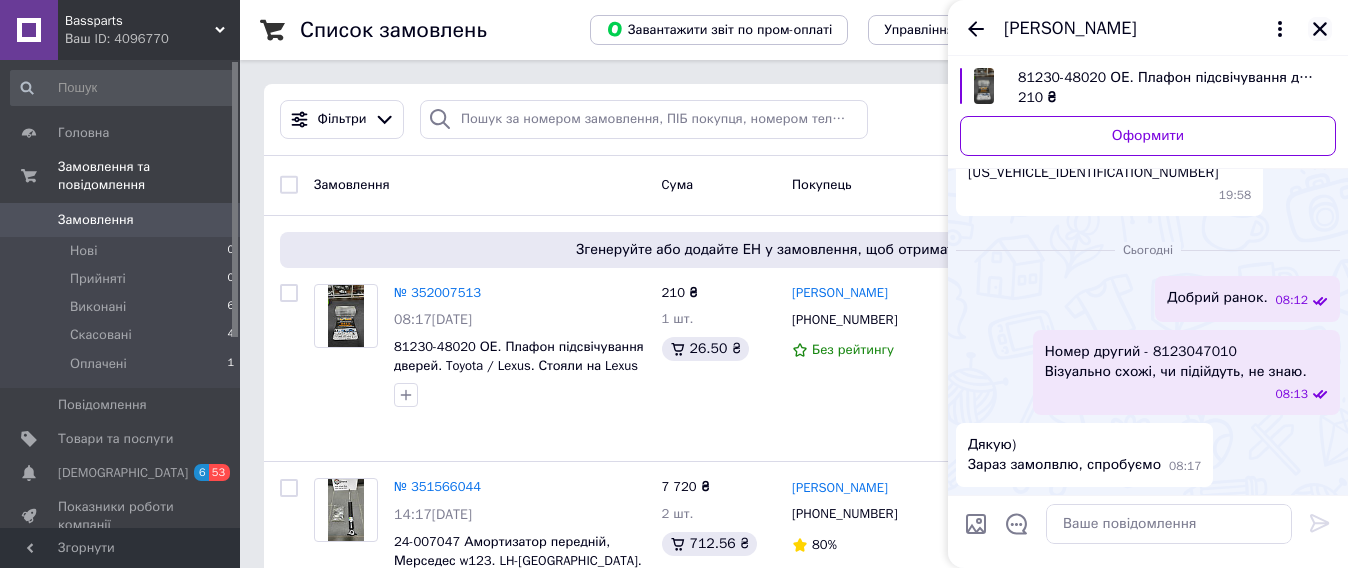 click 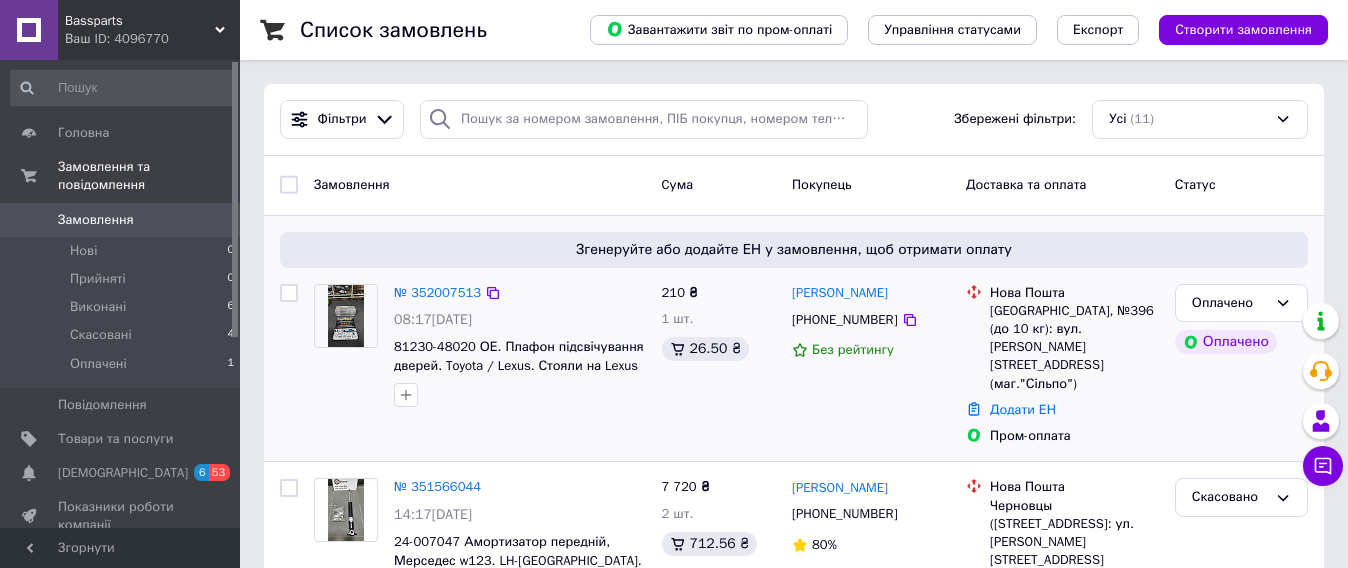 click at bounding box center (345, 316) 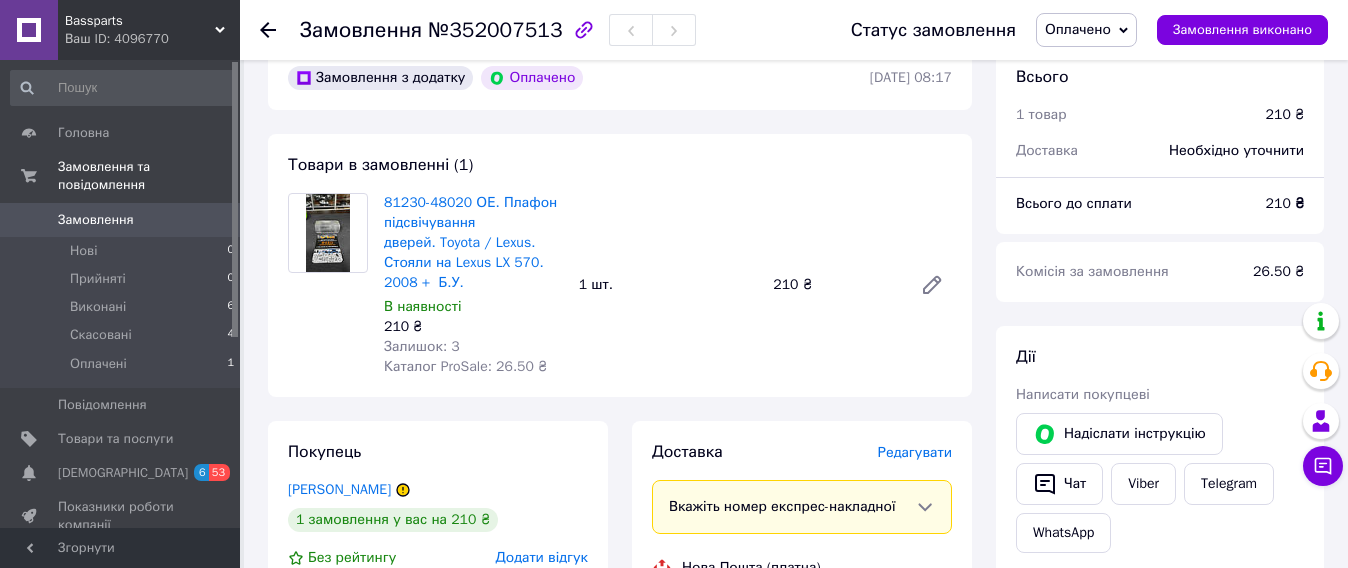 scroll, scrollTop: 0, scrollLeft: 0, axis: both 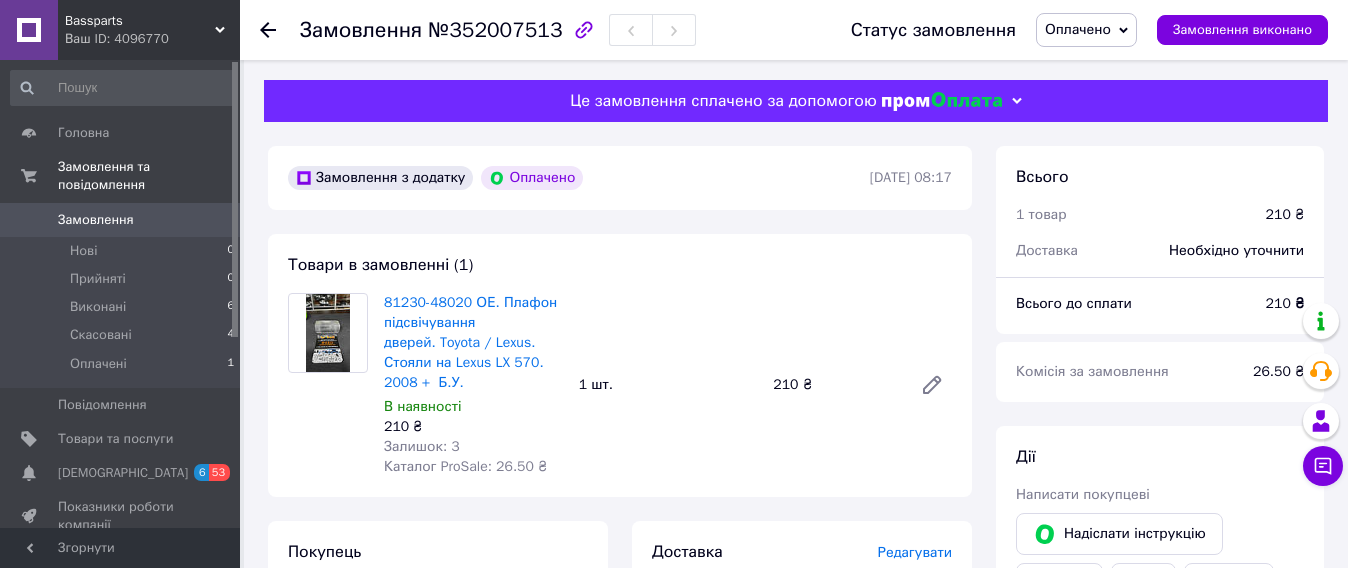 click on "Оплачено" at bounding box center [1078, 29] 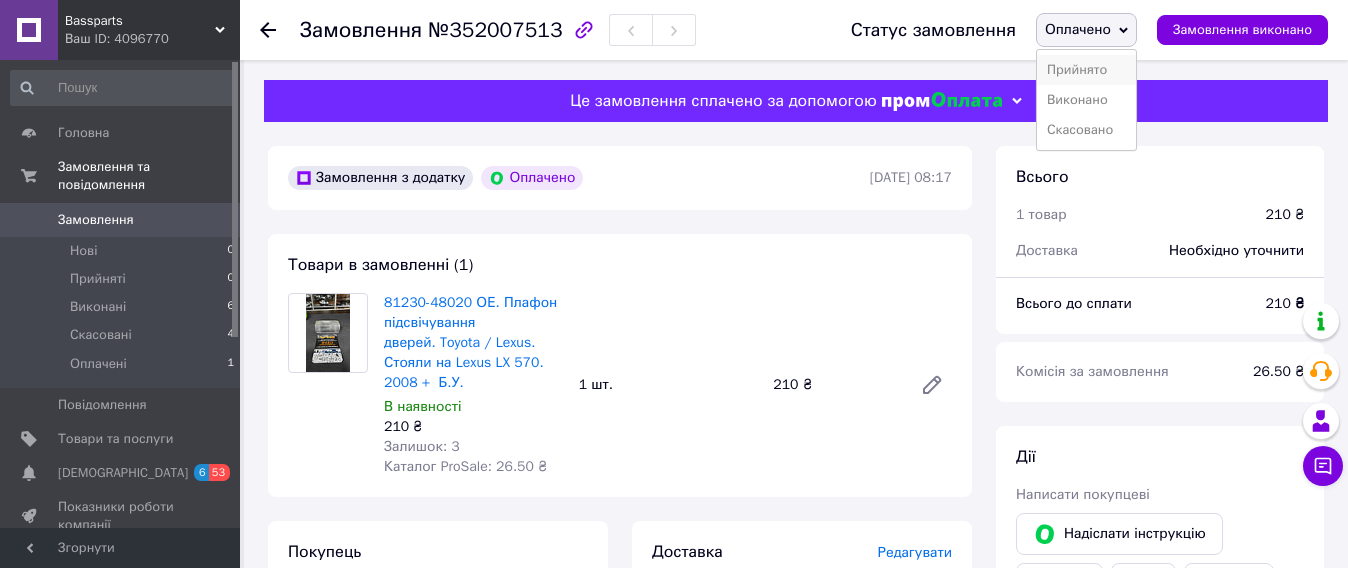 click on "Прийнято" at bounding box center [1086, 70] 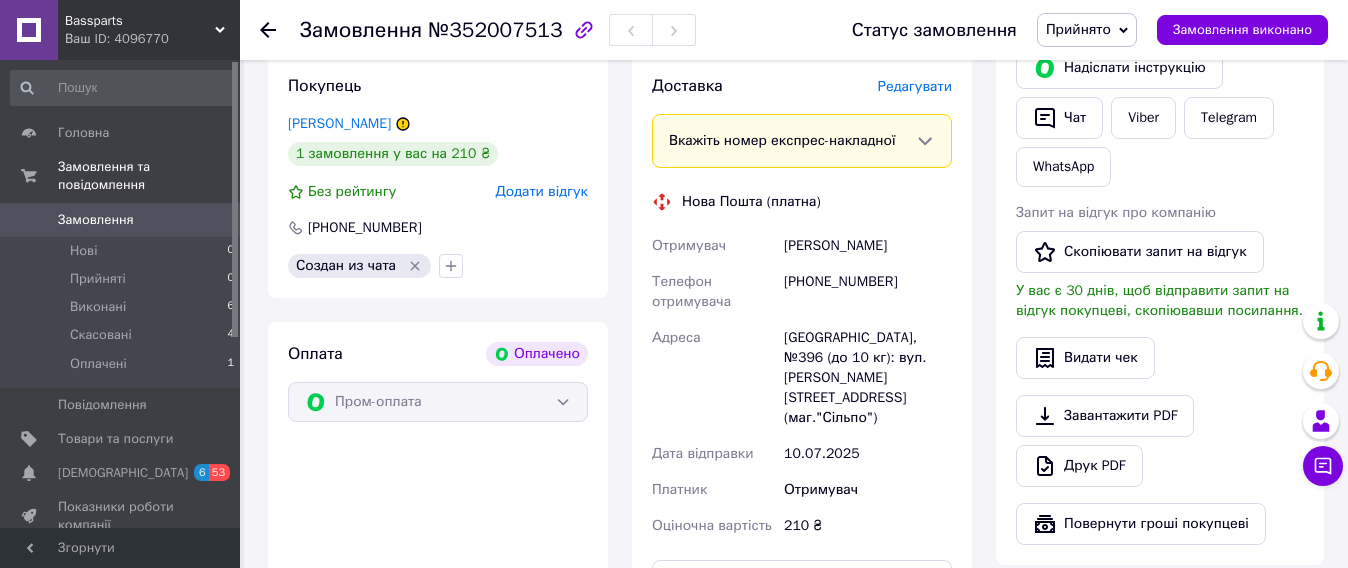 scroll, scrollTop: 625, scrollLeft: 0, axis: vertical 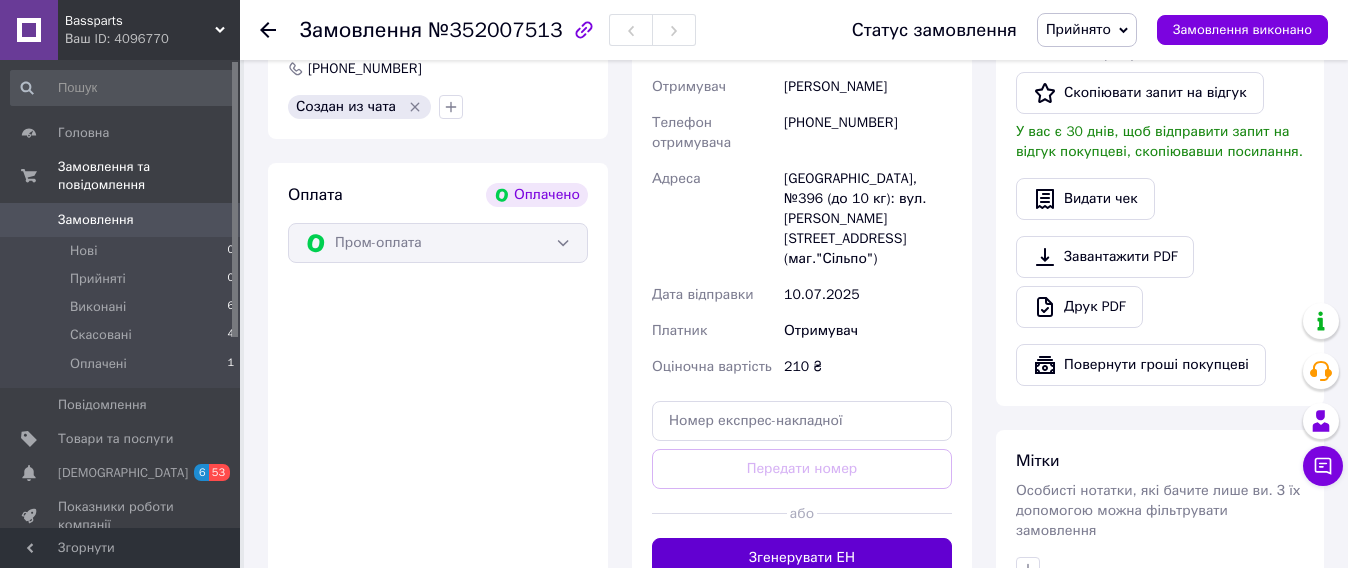 click on "Згенерувати ЕН" at bounding box center [802, 558] 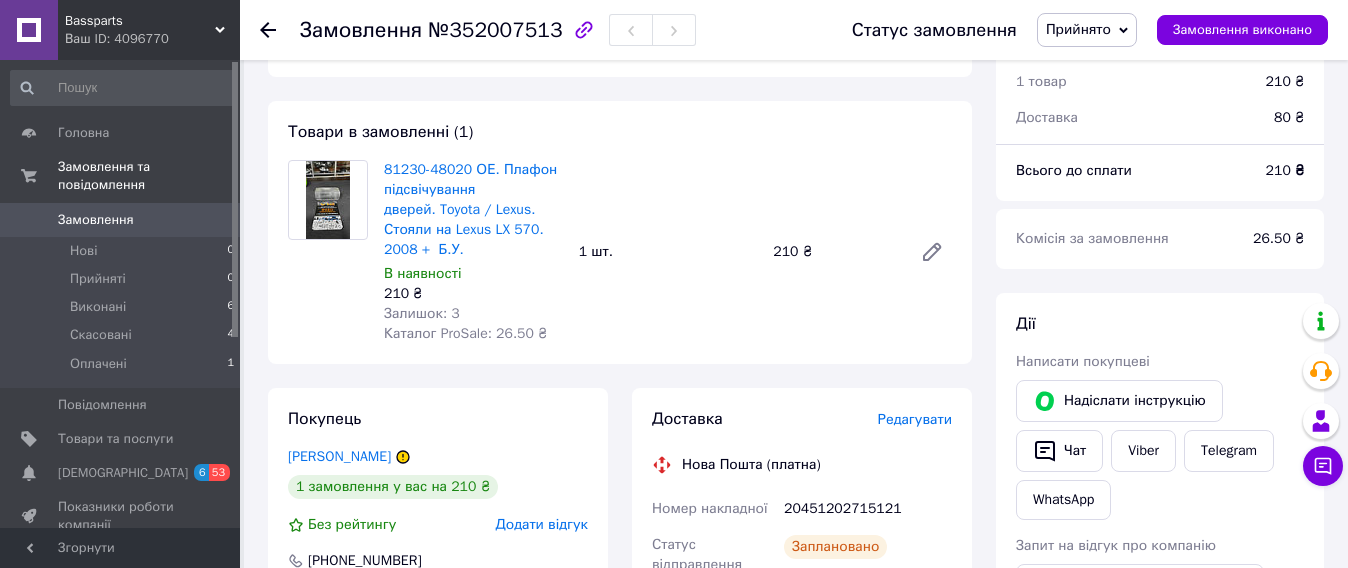 scroll, scrollTop: 125, scrollLeft: 0, axis: vertical 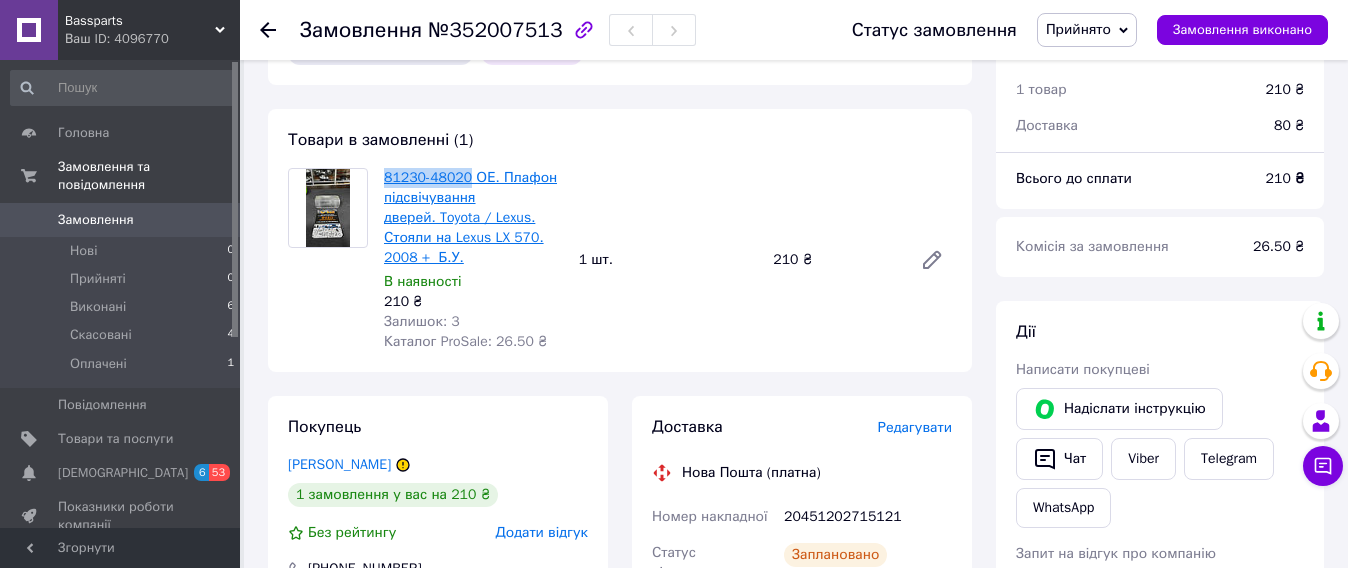 drag, startPoint x: 377, startPoint y: 166, endPoint x: 464, endPoint y: 173, distance: 87.28116 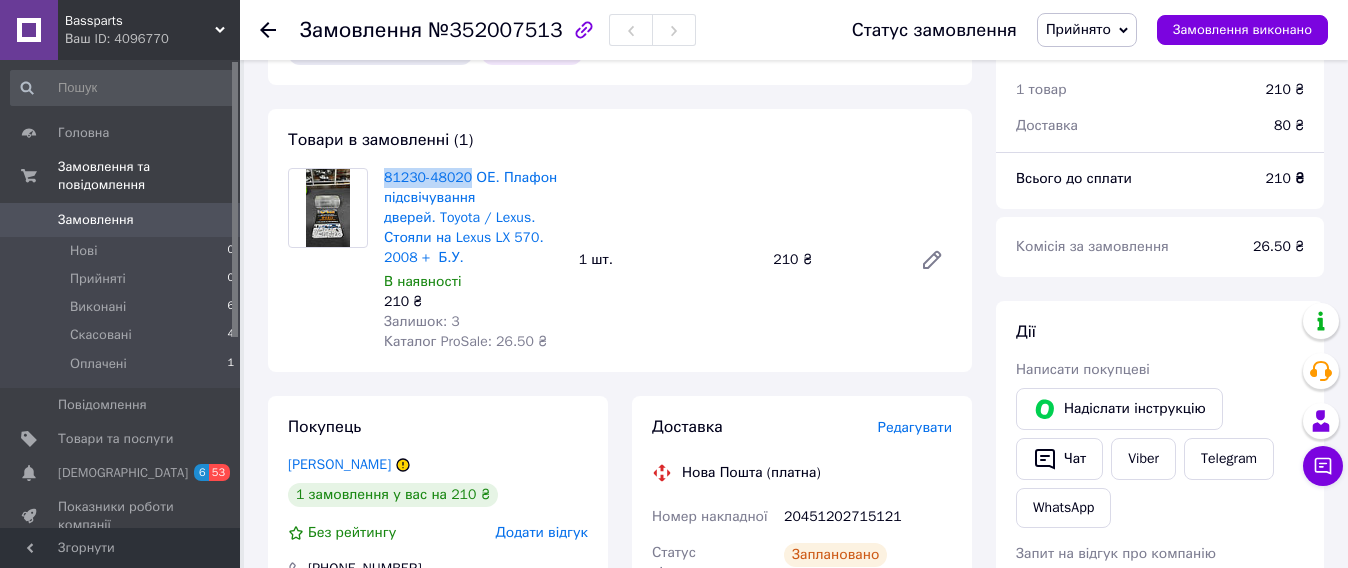 click at bounding box center (328, 208) 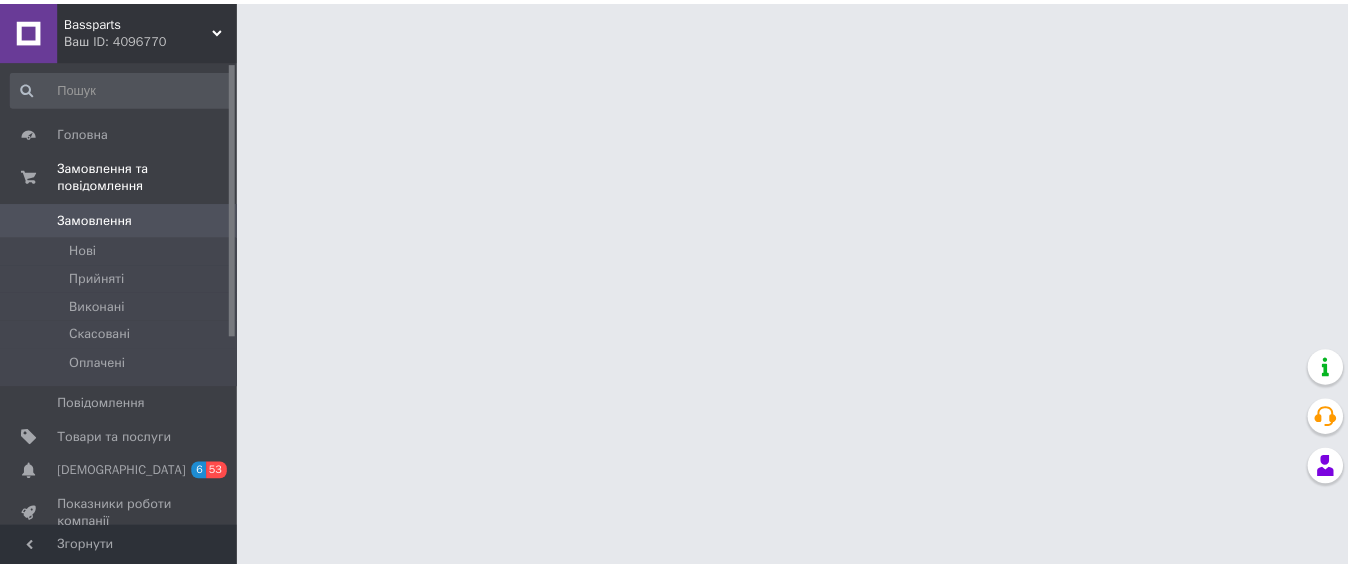 scroll, scrollTop: 0, scrollLeft: 0, axis: both 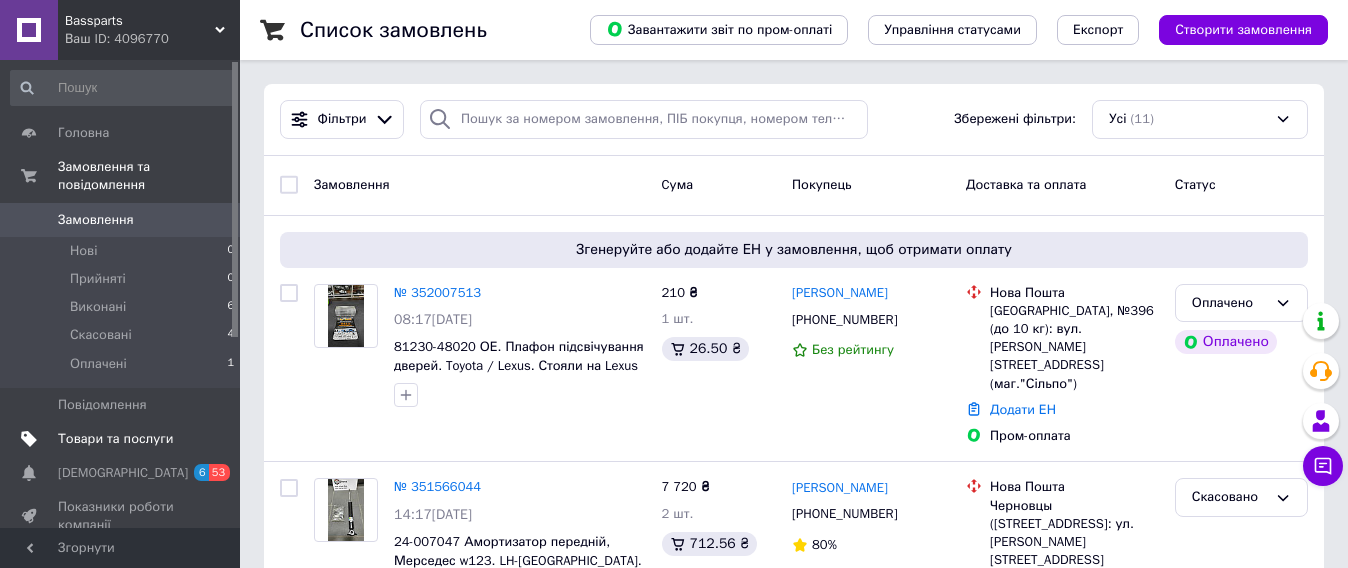 click on "Товари та послуги" at bounding box center [115, 439] 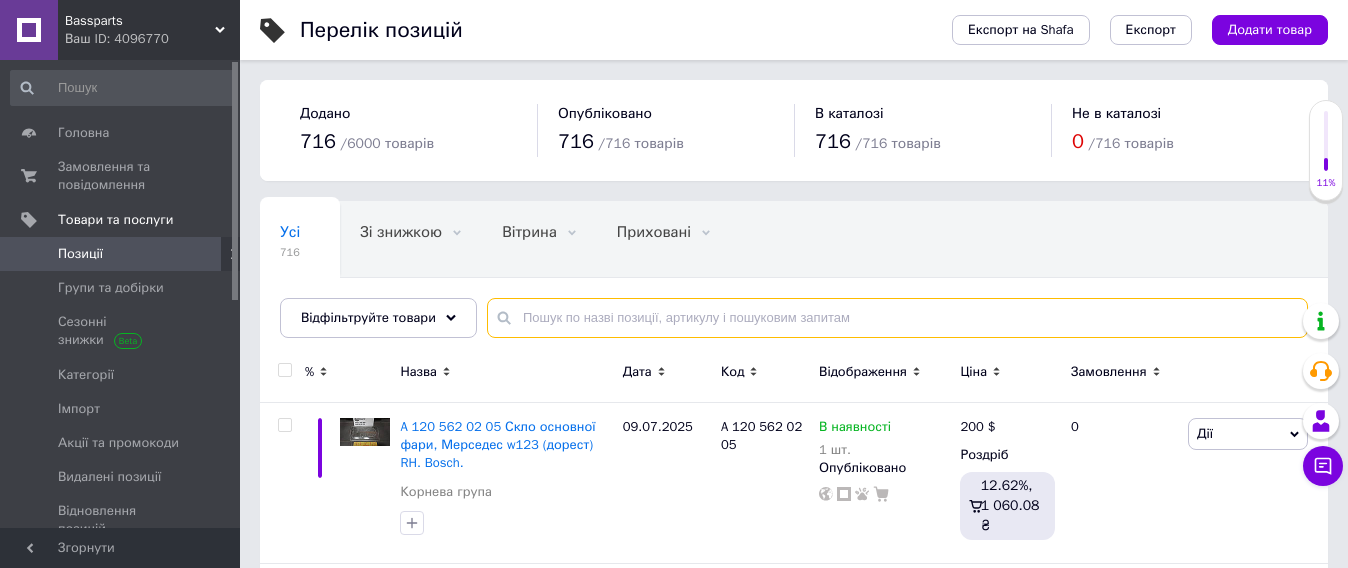 click at bounding box center (897, 318) 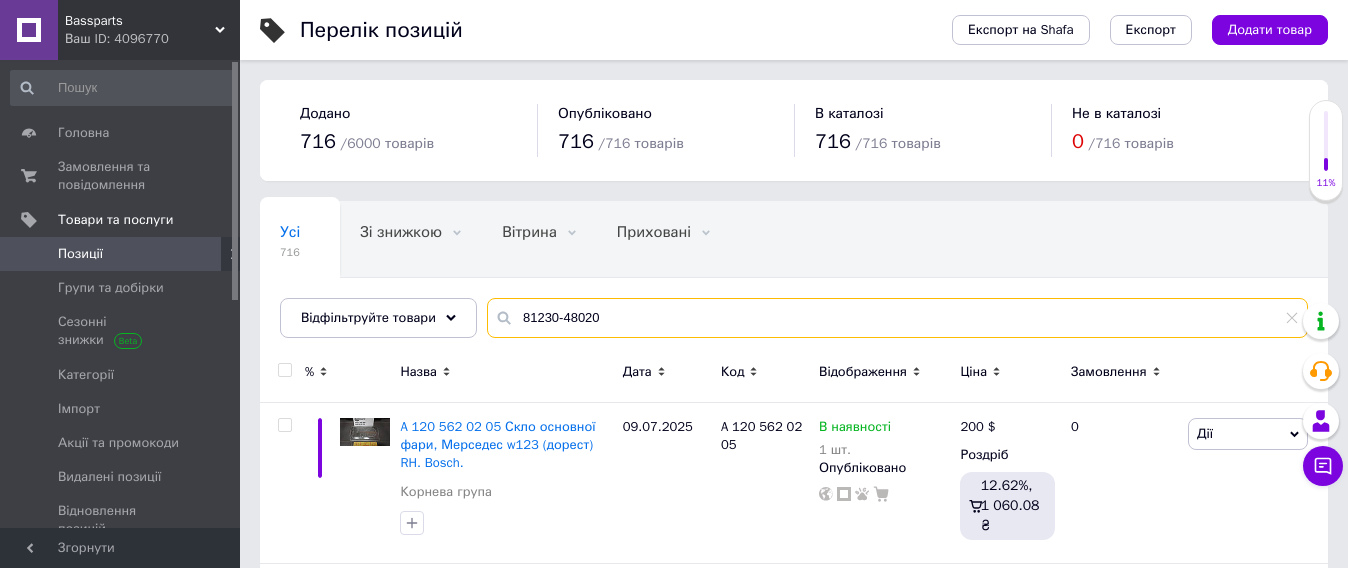 type on "81230-48020" 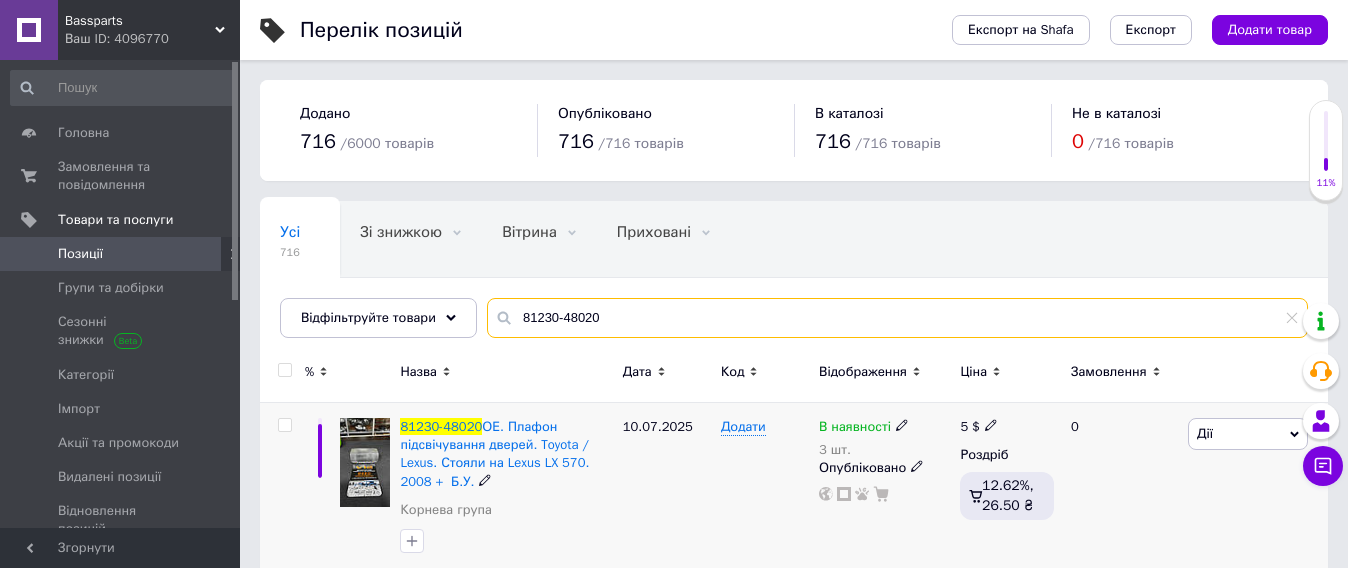 scroll, scrollTop: 30, scrollLeft: 0, axis: vertical 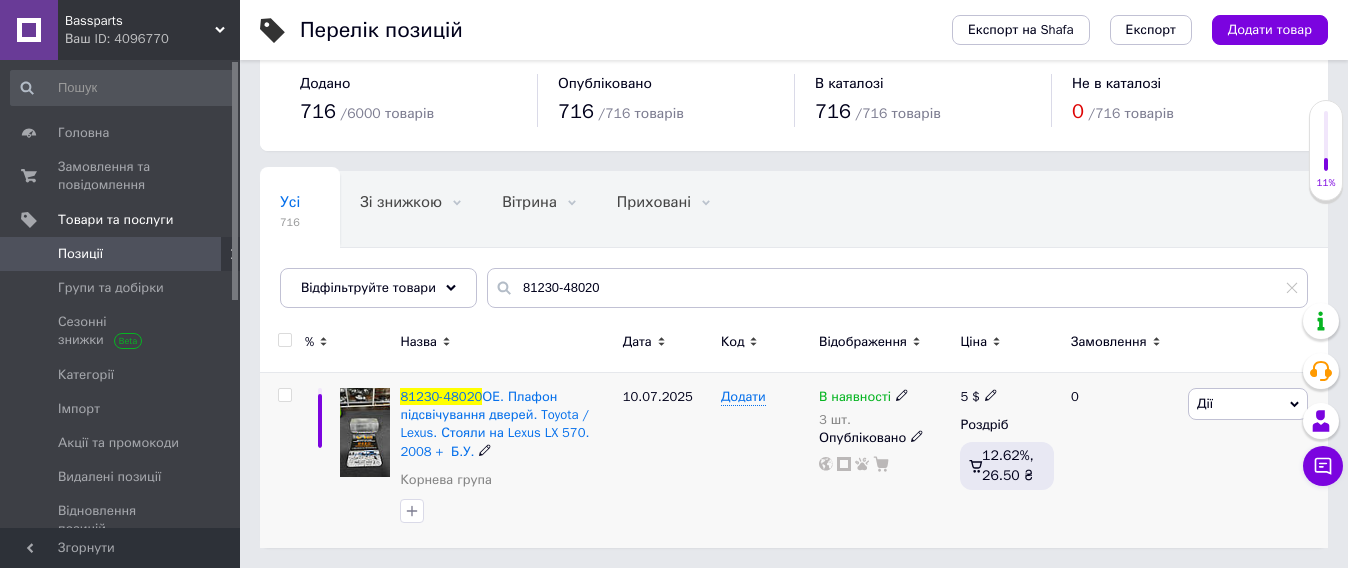 click at bounding box center [365, 432] 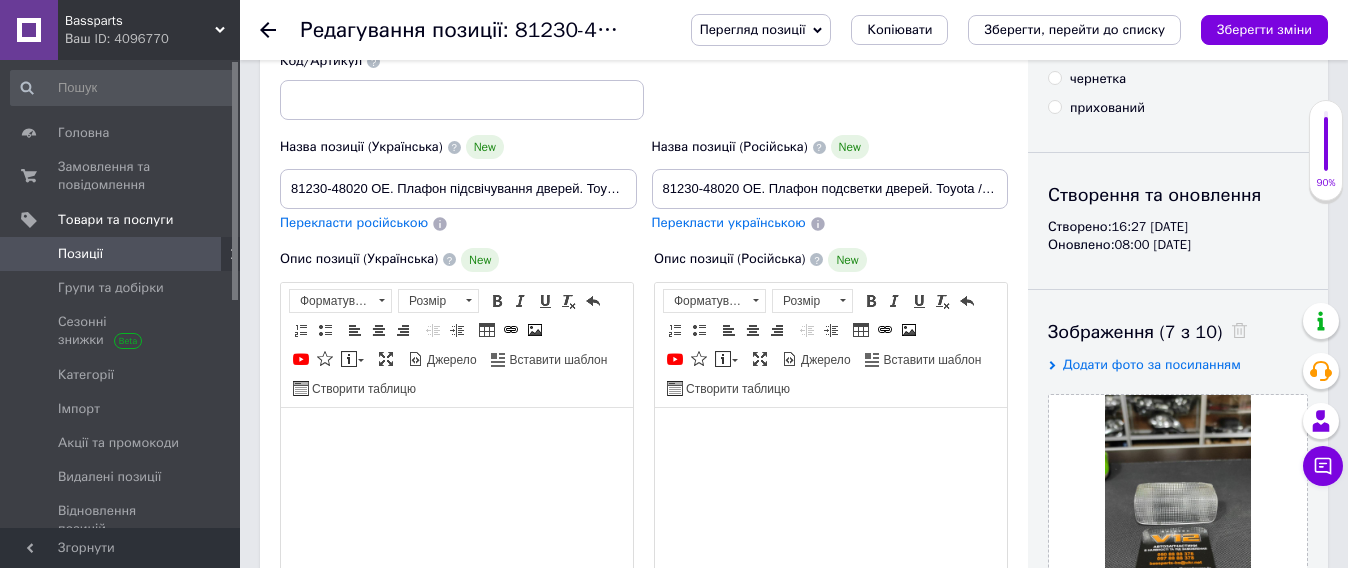 scroll, scrollTop: 375, scrollLeft: 0, axis: vertical 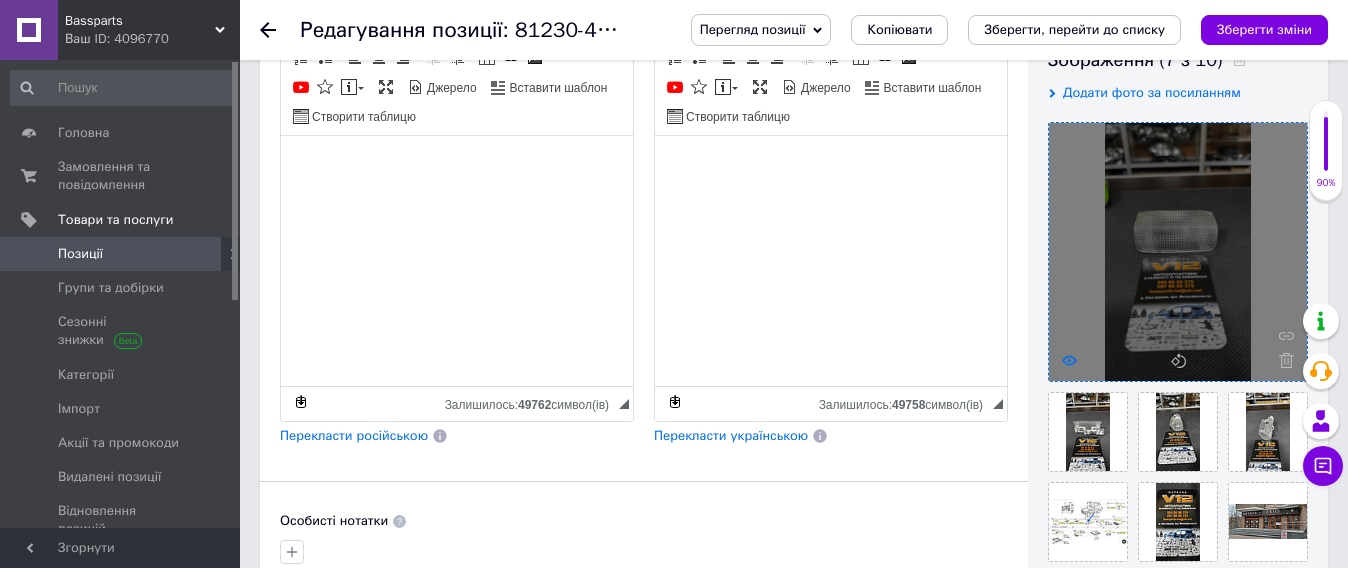 click 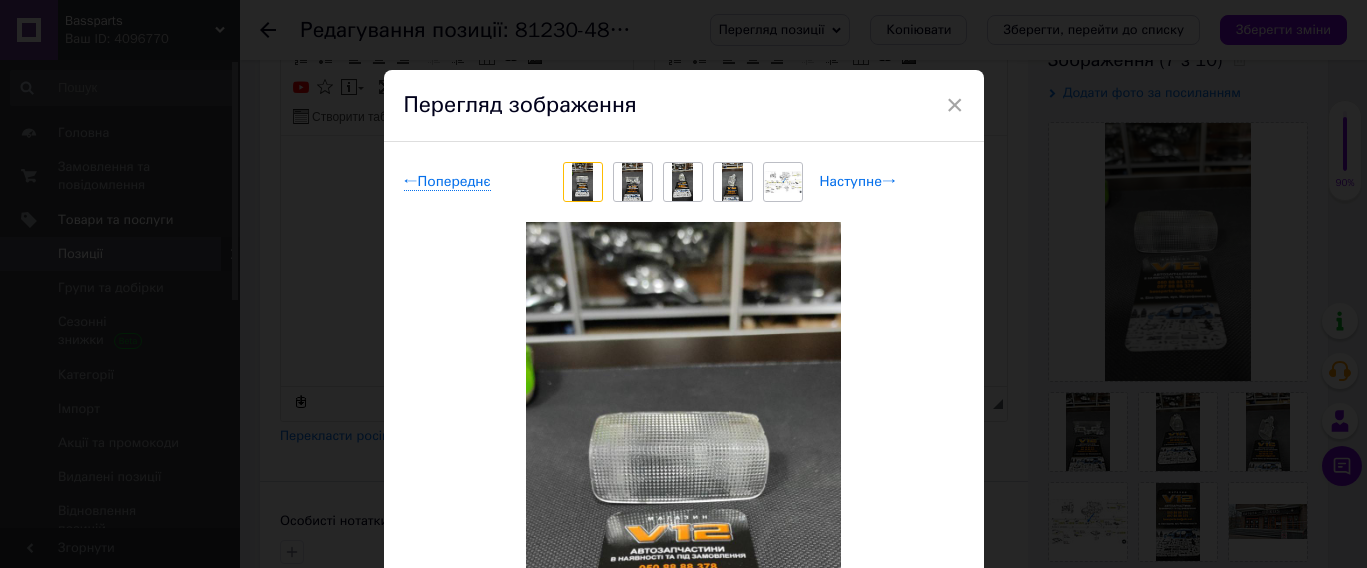 click on "Наступне →" at bounding box center (858, 182) 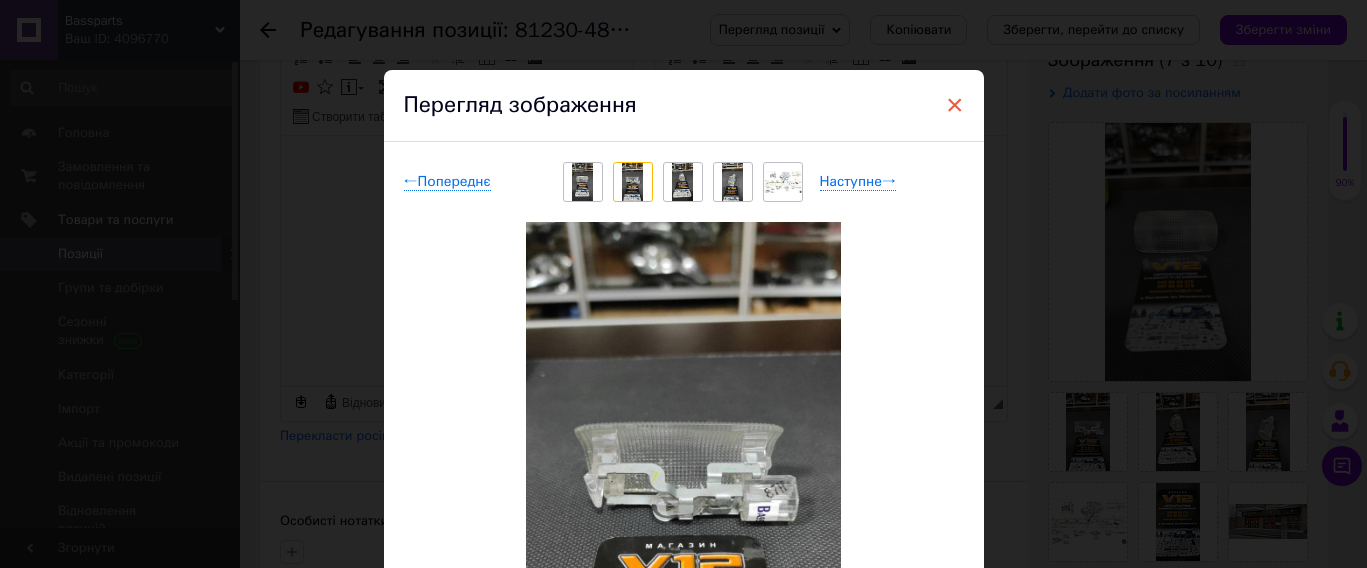 click on "×" at bounding box center [955, 105] 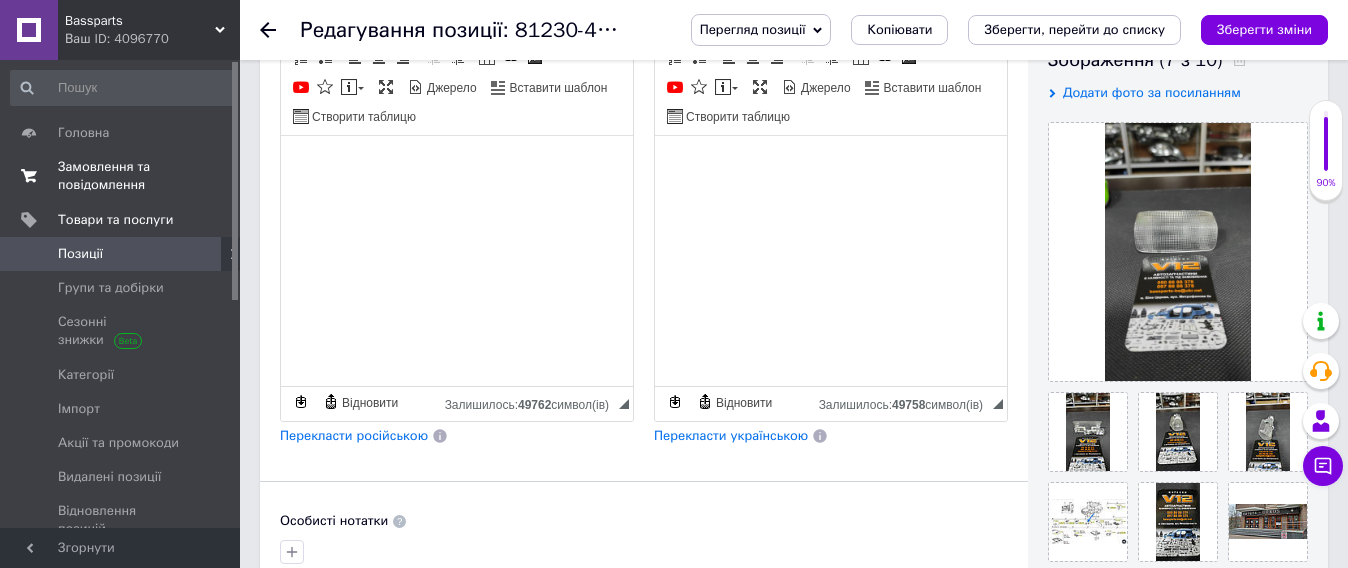 scroll, scrollTop: 0, scrollLeft: 0, axis: both 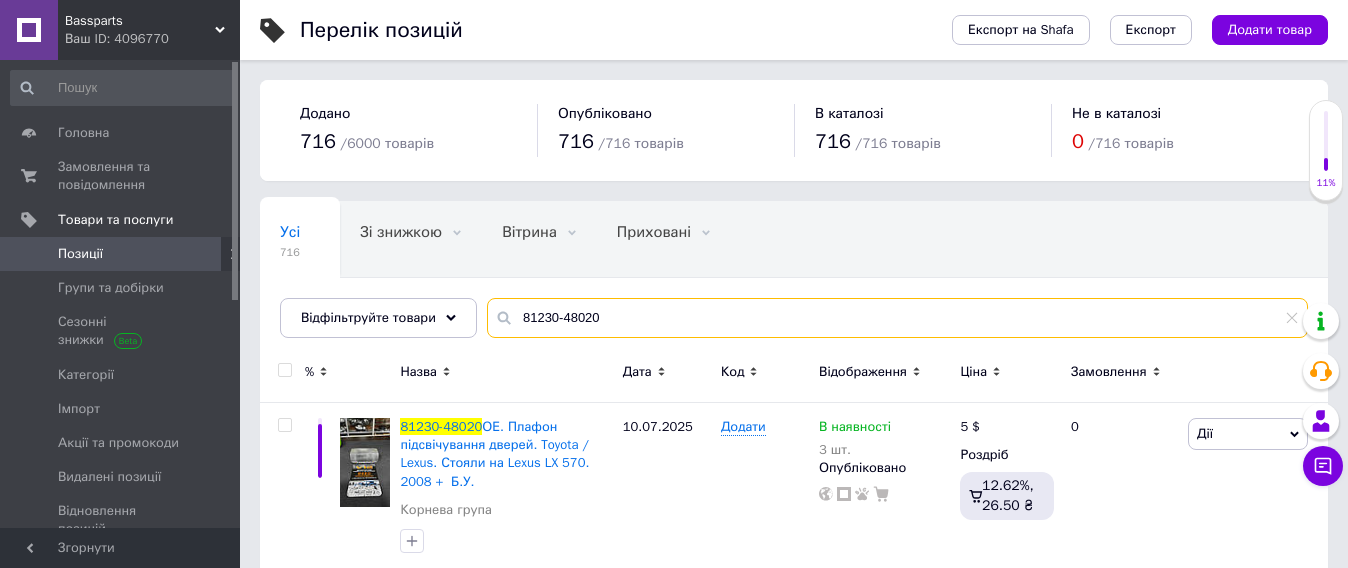 click on "81230-48020" at bounding box center [897, 318] 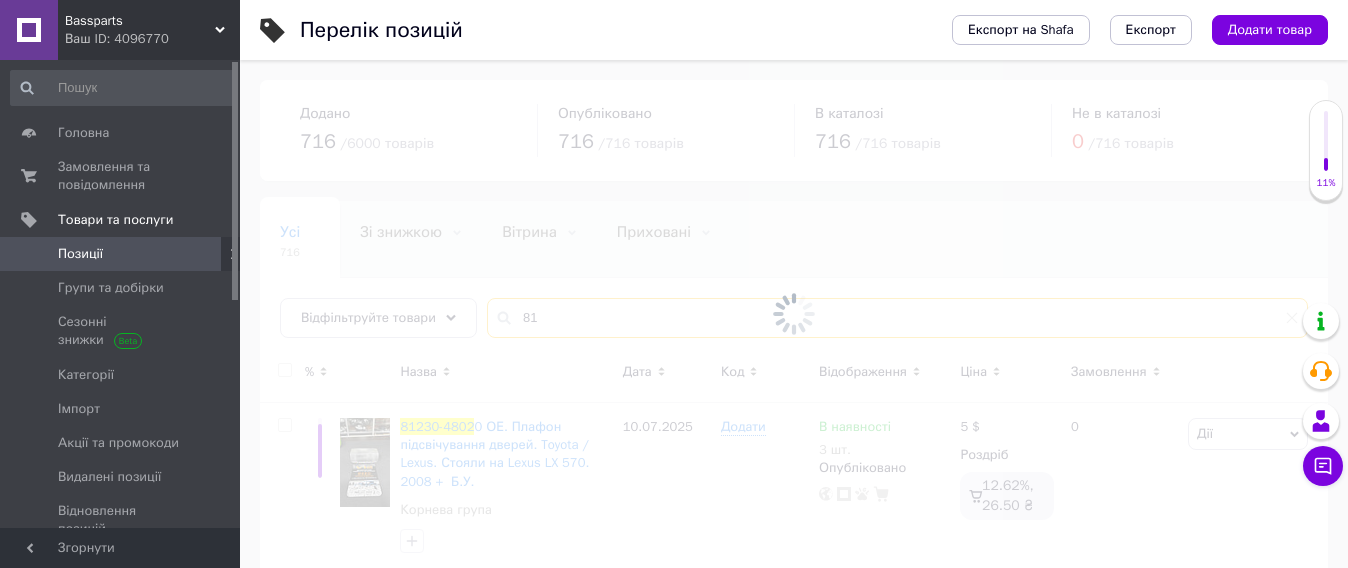 type on "8" 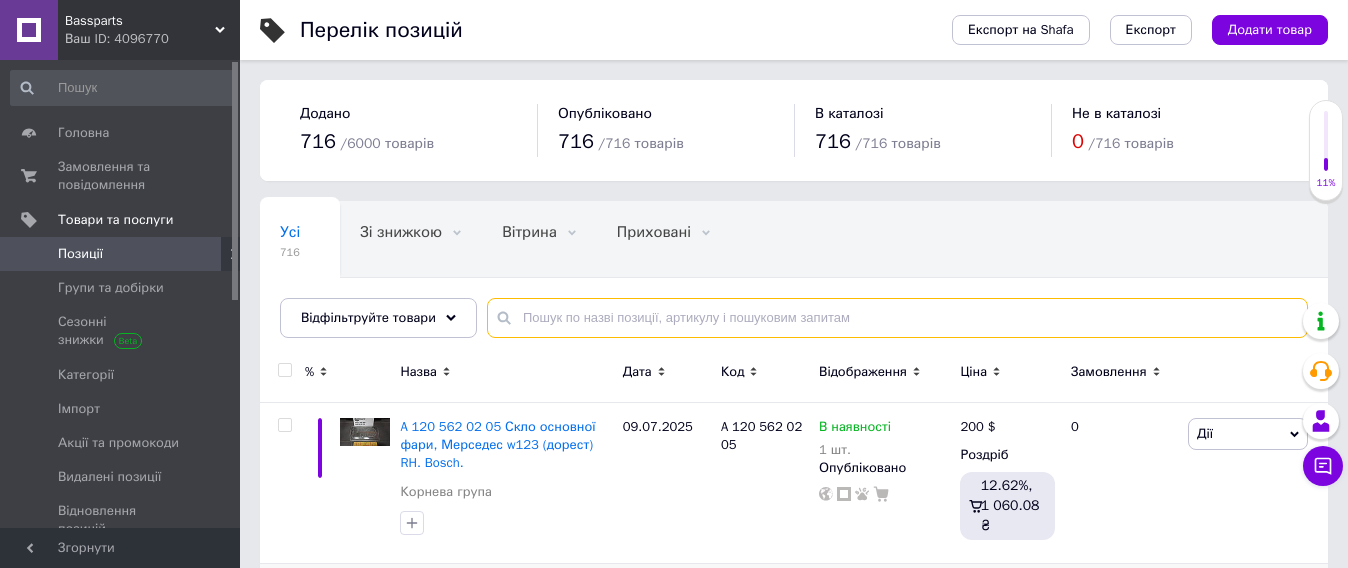 type 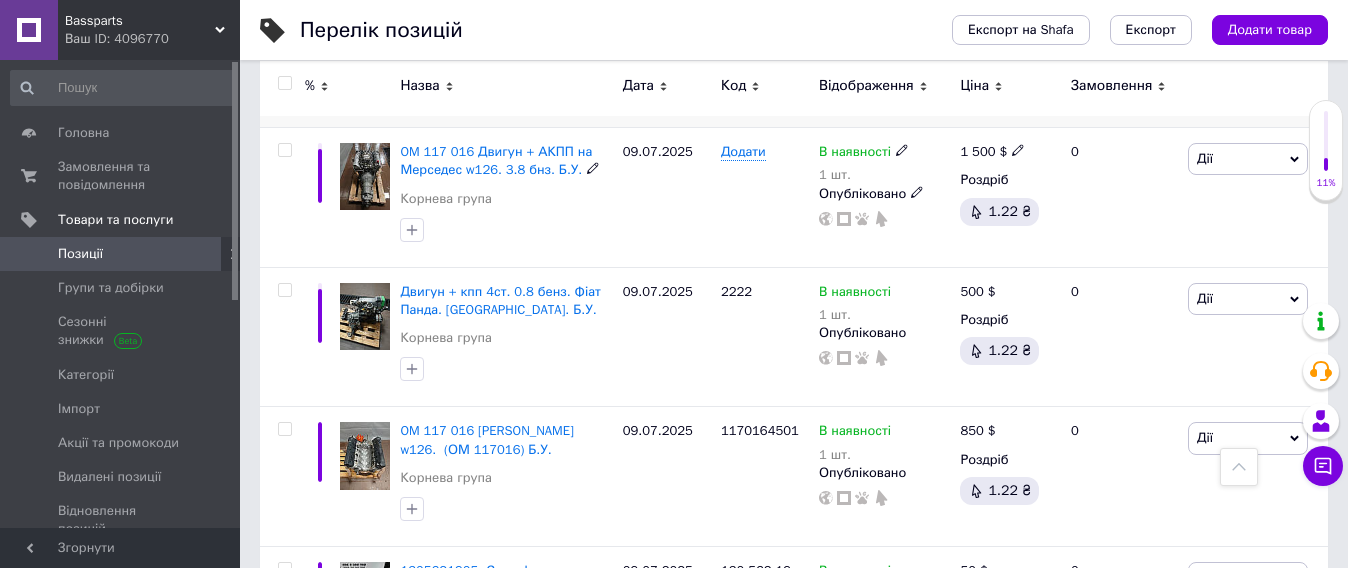 scroll, scrollTop: 875, scrollLeft: 0, axis: vertical 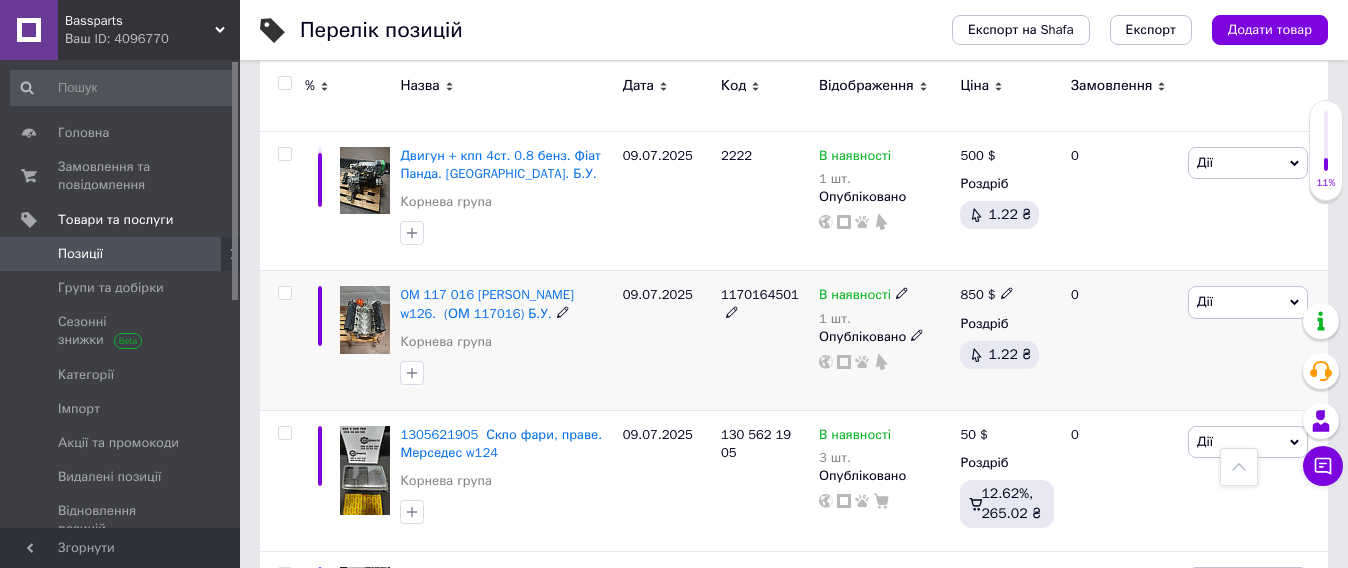 click at bounding box center (365, 319) 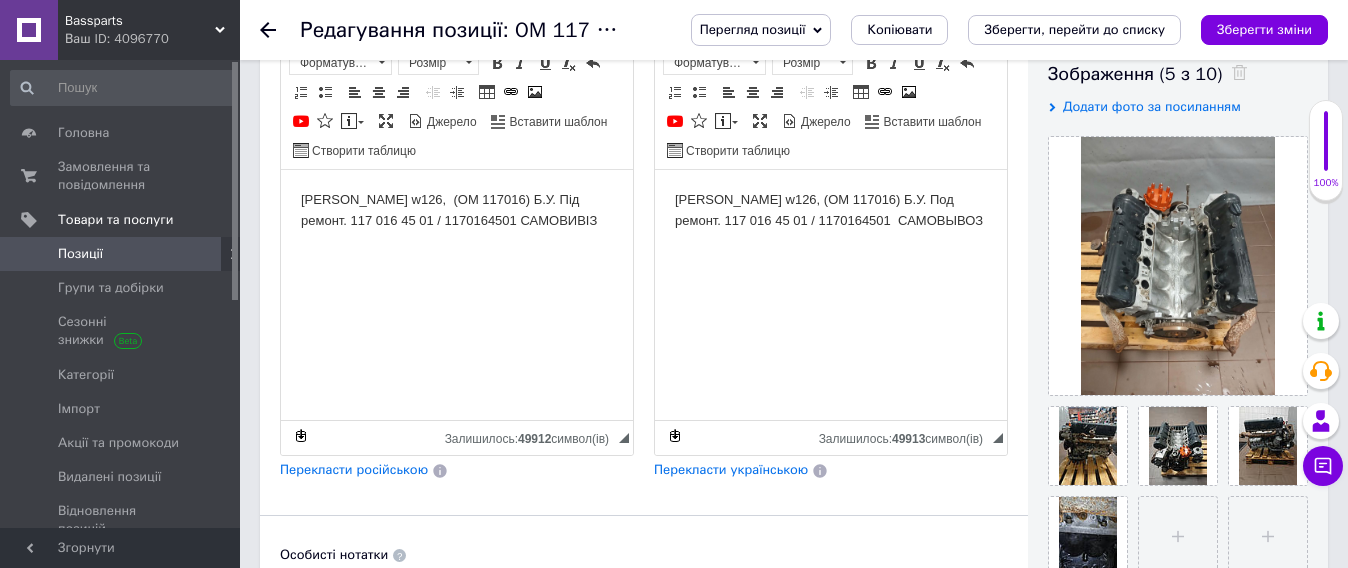 scroll, scrollTop: 375, scrollLeft: 0, axis: vertical 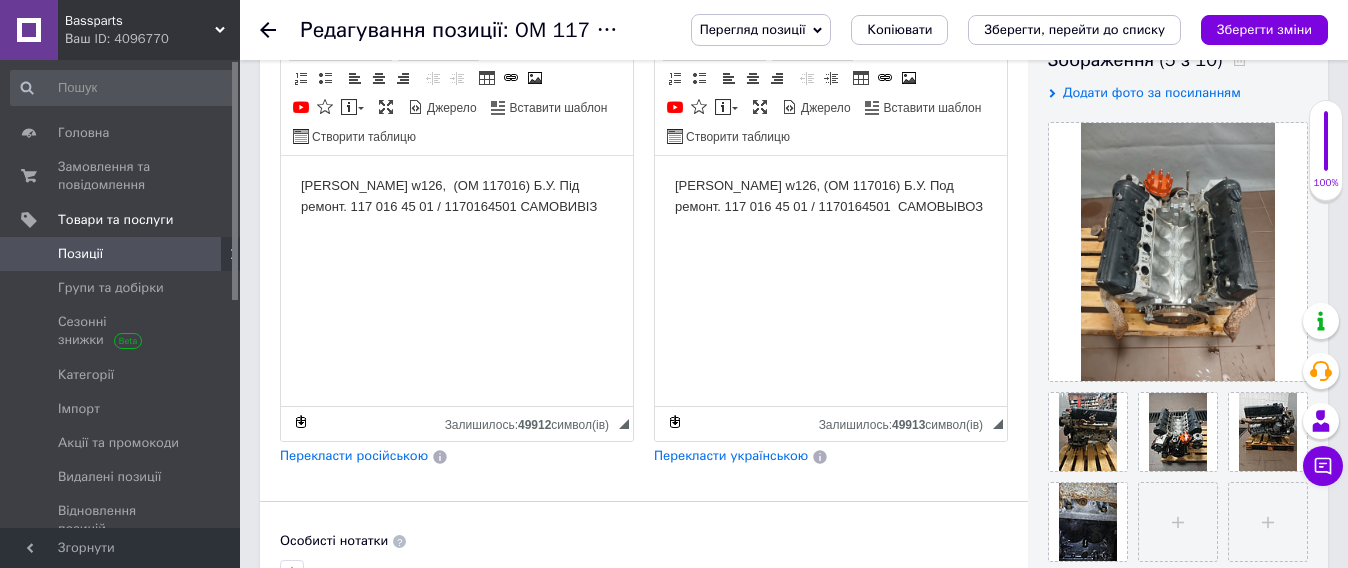 click on "[PERSON_NAME] w126,  (ОМ 117016) Б.У. Під ремонт. 117 016 45 01 / 1170164501 САМОВИВІЗ" at bounding box center [457, 197] 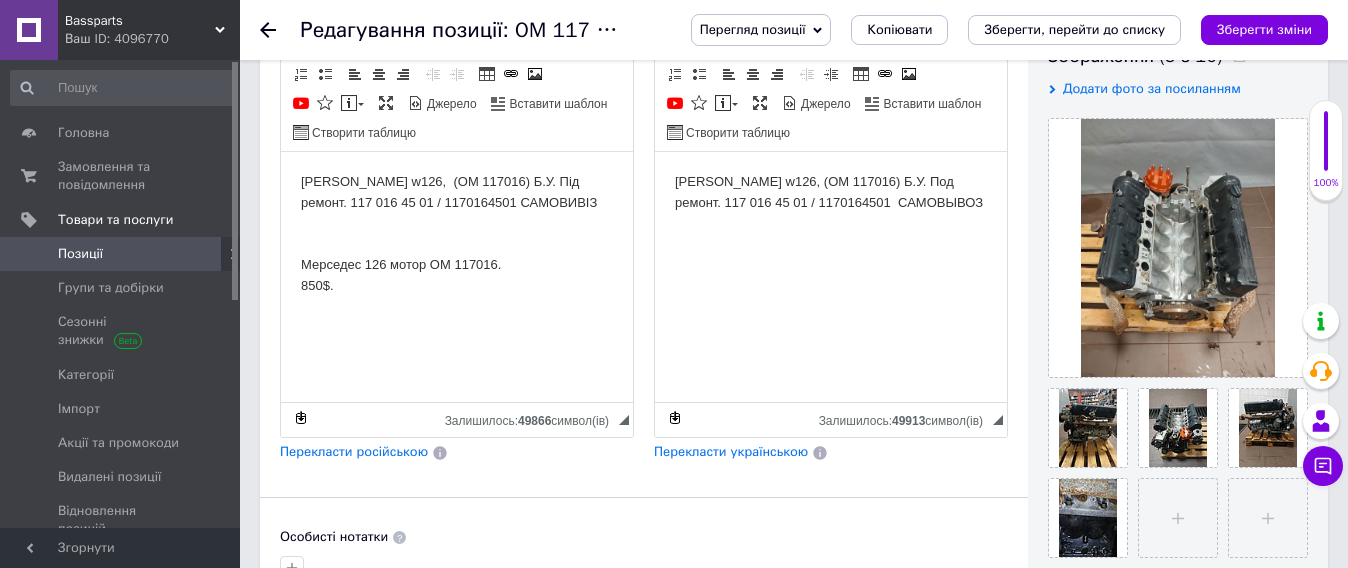 scroll, scrollTop: 375, scrollLeft: 0, axis: vertical 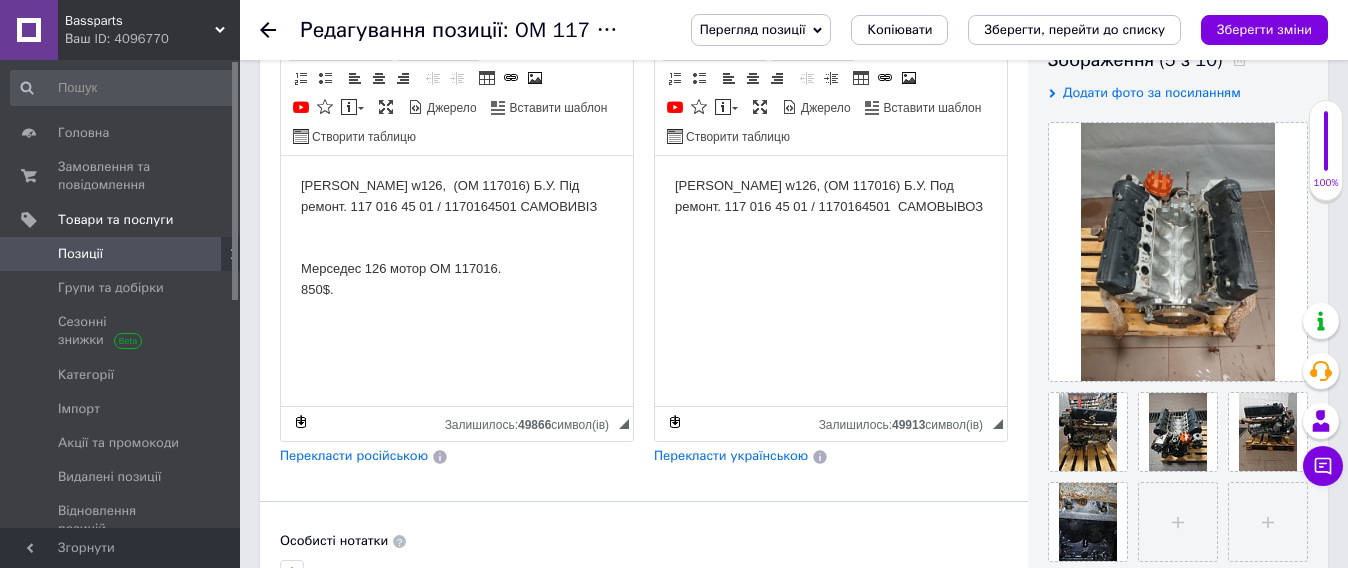 click on "[PERSON_NAME] w126,  (ОМ 117016) Б.У. Під ремонт. 117 016 45 01 / 1170164501 САМОВИВІЗ ​​​​​​​Мерседес 126 мотор ОМ 117016. 850$." at bounding box center (457, 238) 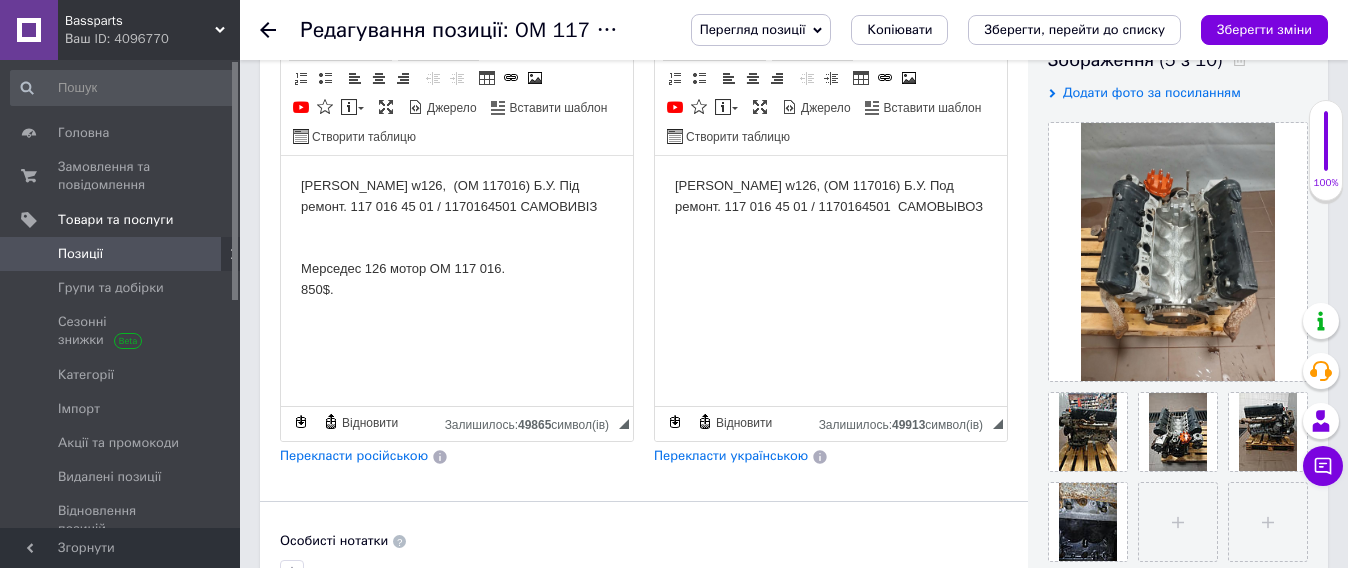 click on "[PERSON_NAME] w126,  (ОМ 117016) Б.У. Під ремонт. 117 016 45 01 / 1170164501 САМОВИВІЗ ​​​​​​​Мерседес 126 мотор ОМ 117 016. 850$." at bounding box center (457, 238) 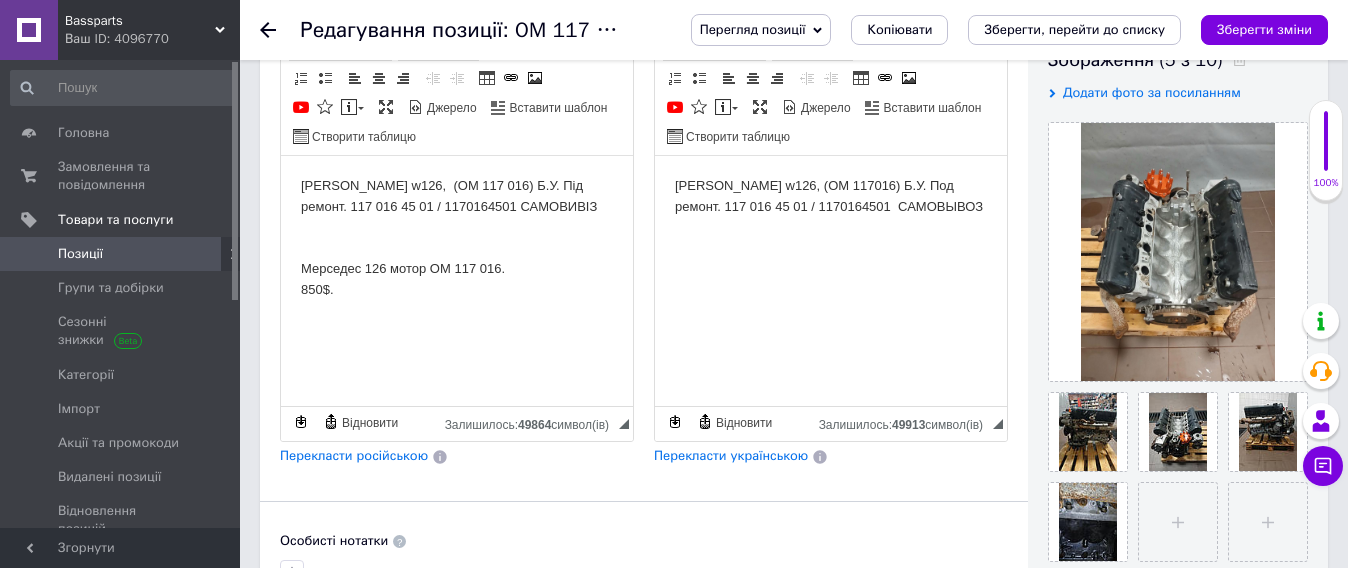 click on "[PERSON_NAME] w126, (ОМ 117016) Б.У. Под ремонт. 117 016 45 01 / 1170164501  САМОВЫВОЗ" at bounding box center [831, 197] 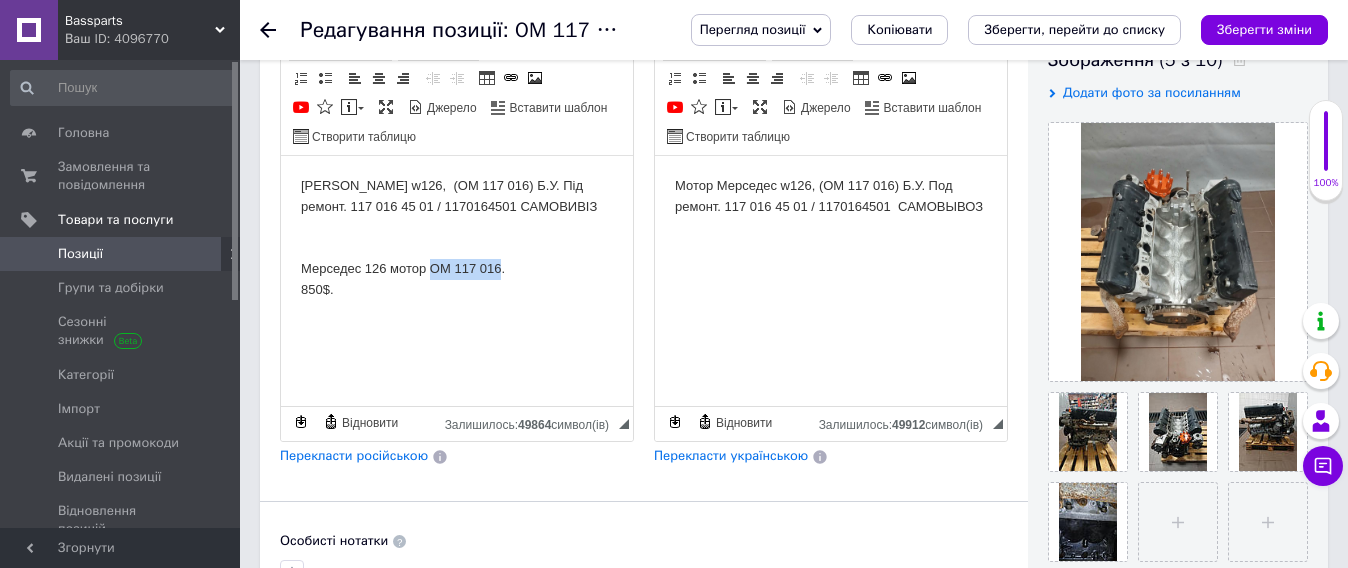 drag, startPoint x: 431, startPoint y: 272, endPoint x: 502, endPoint y: 269, distance: 71.063354 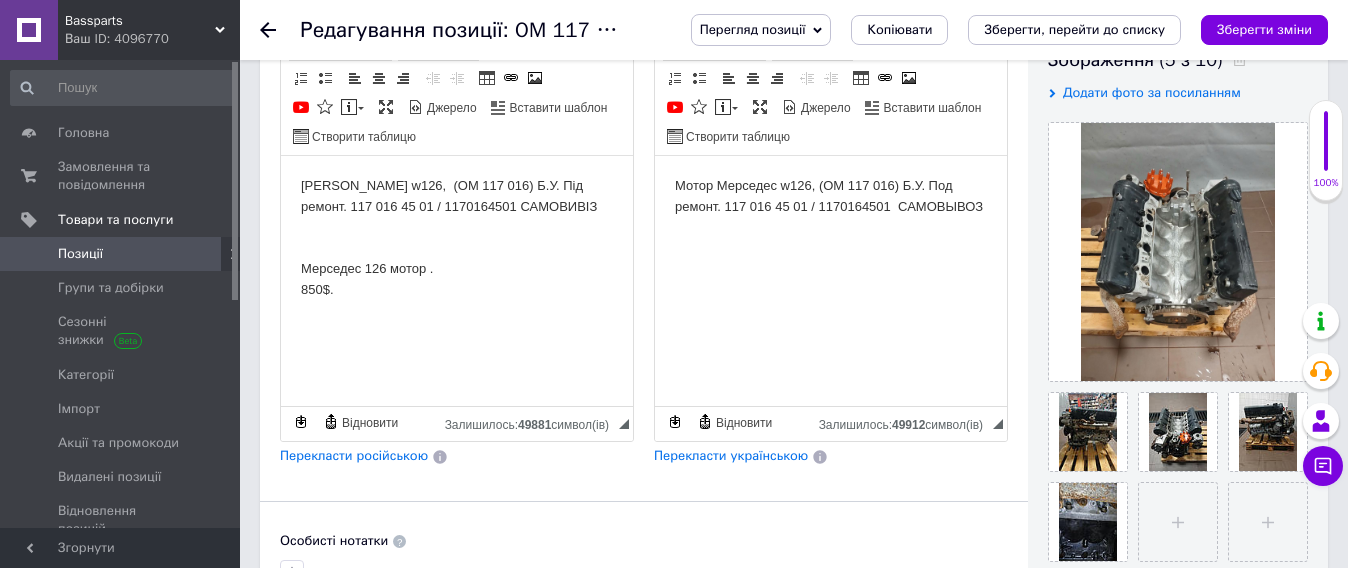 click on "[PERSON_NAME] w126,  (ОМ 117 016) Б.У. Під ремонт. 117 016 45 01 / 1170164501 САМОВИВІЗ Мерседес 126 мотор . 850$." at bounding box center [457, 238] 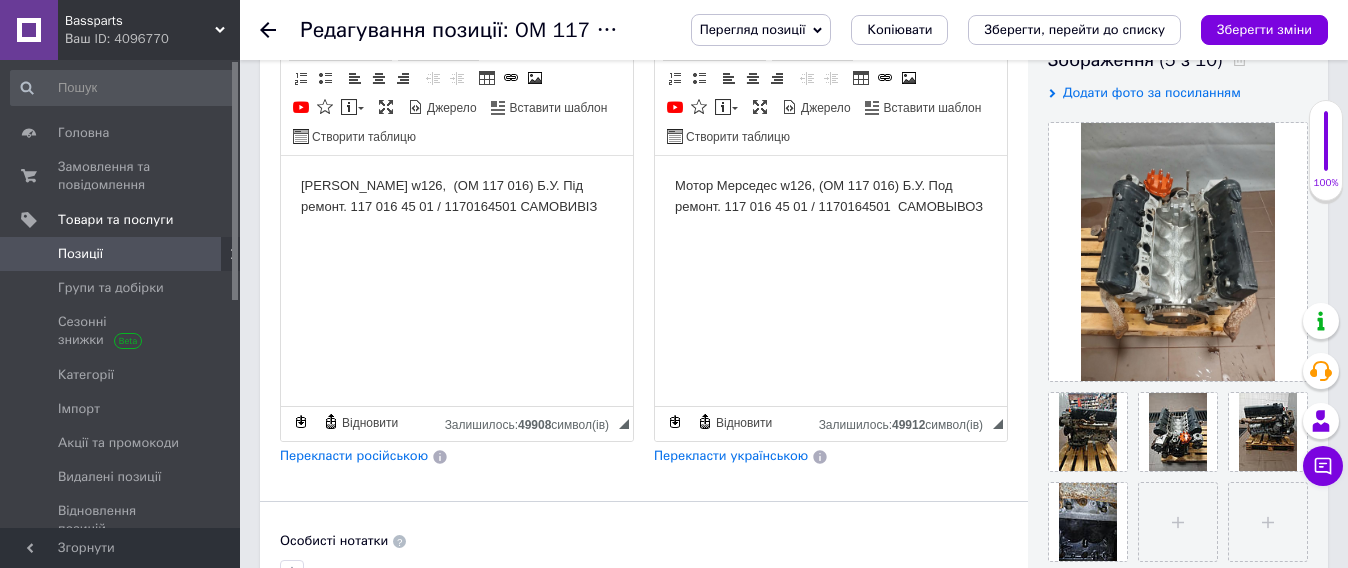 scroll, scrollTop: 0, scrollLeft: 0, axis: both 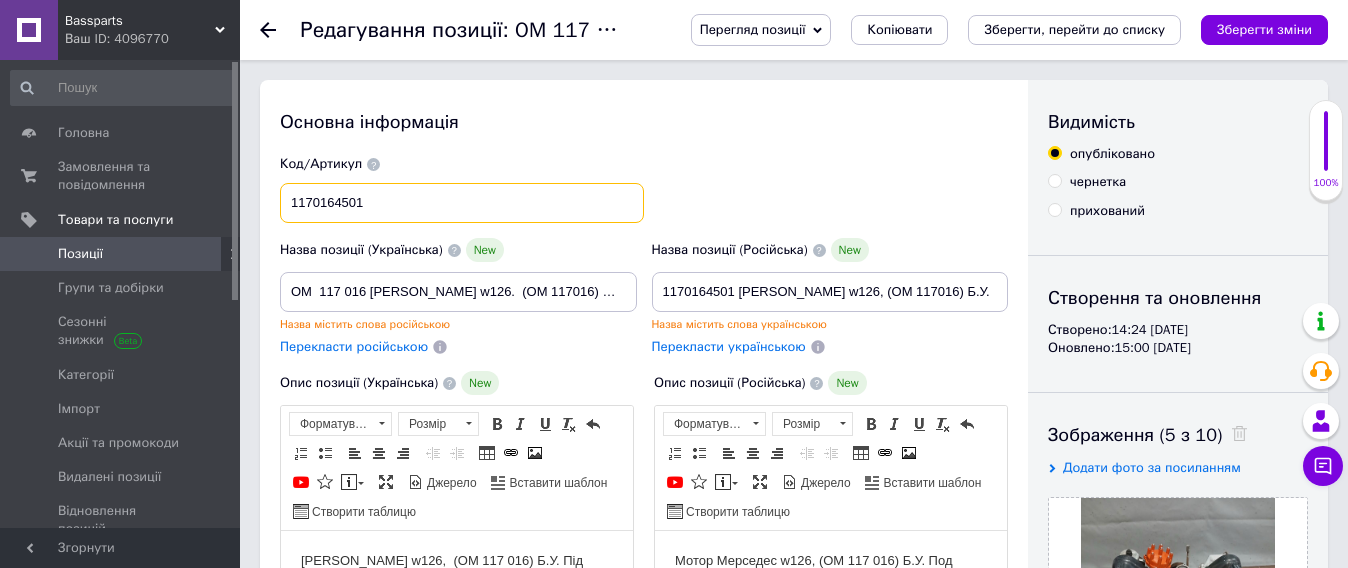 click on "1170164501" at bounding box center [462, 203] 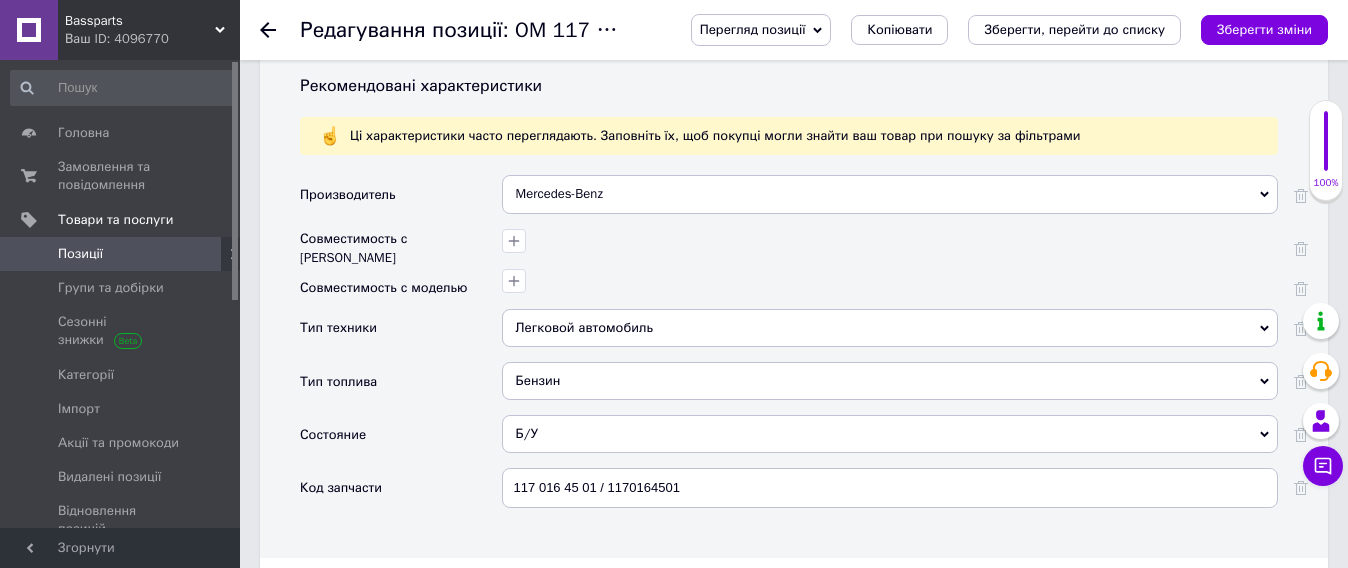 scroll, scrollTop: 2125, scrollLeft: 0, axis: vertical 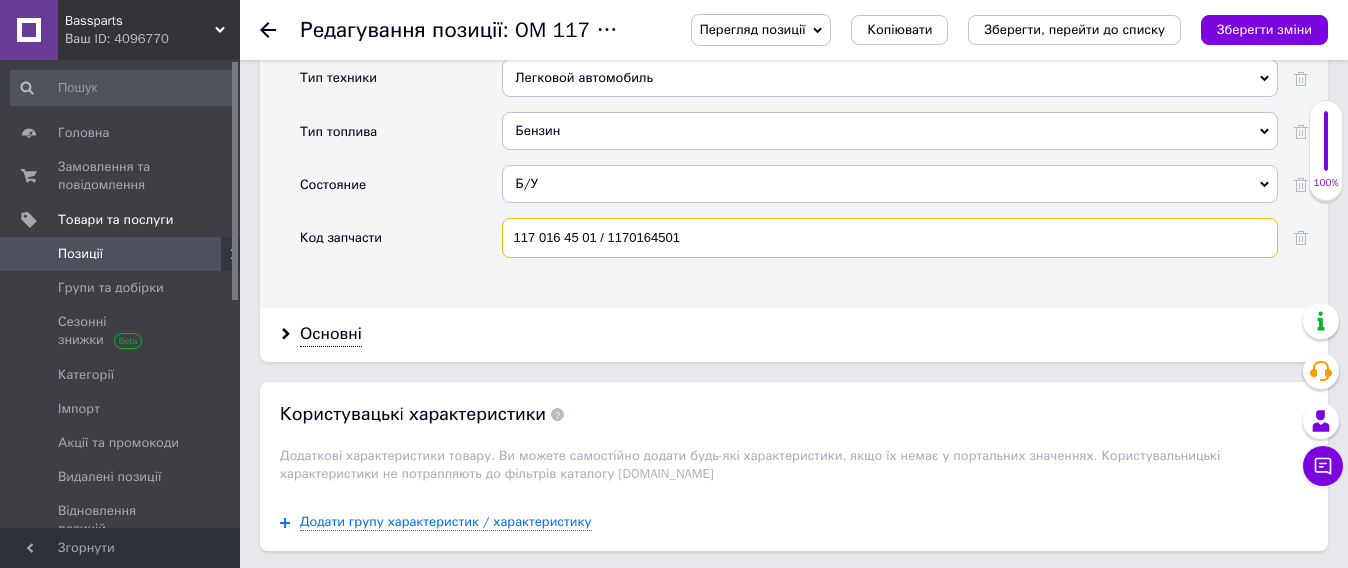 click on "117 016 45 01 / 1170164501" at bounding box center [890, 238] 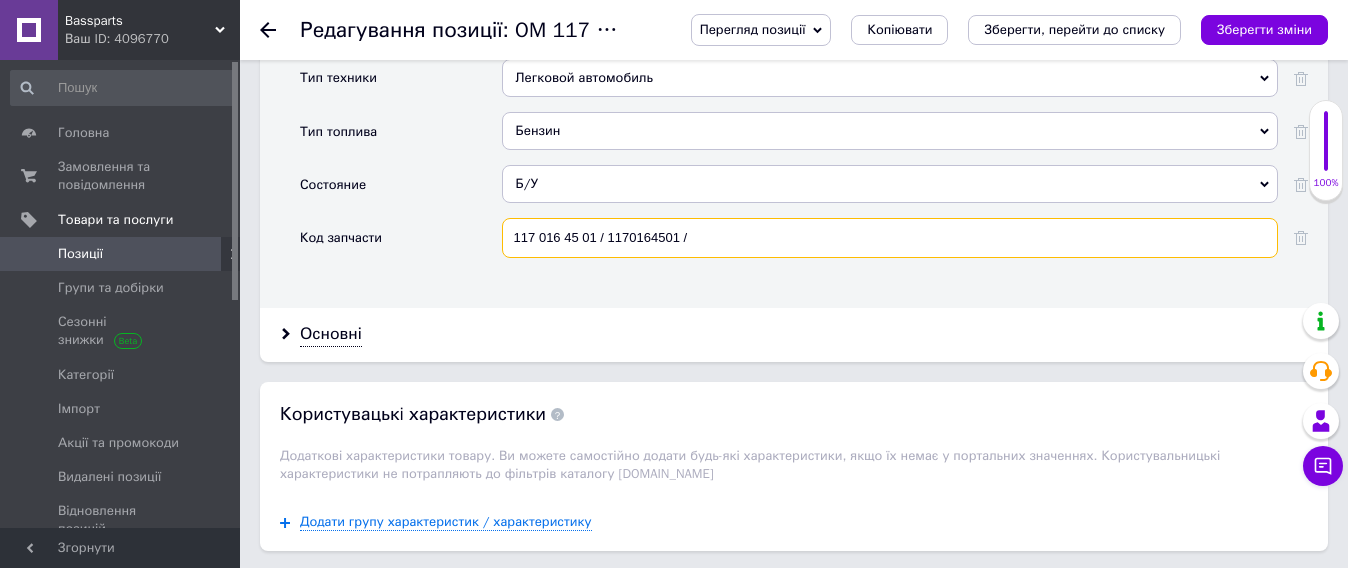 paste on "ОМ 117 016" 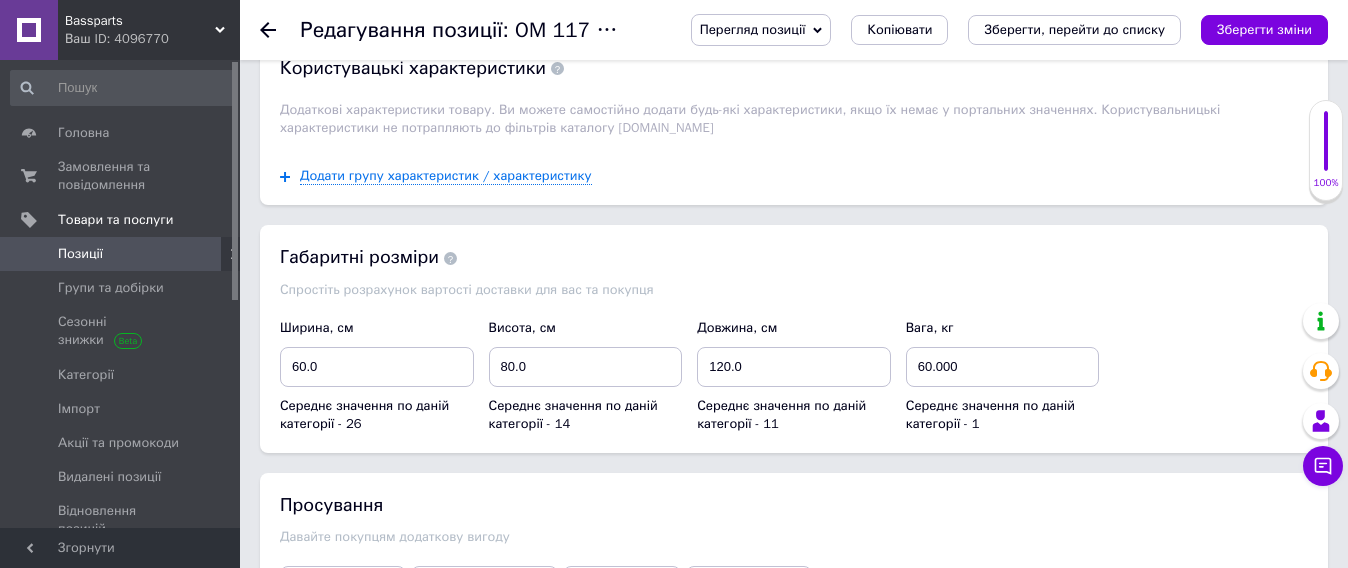 scroll, scrollTop: 2500, scrollLeft: 0, axis: vertical 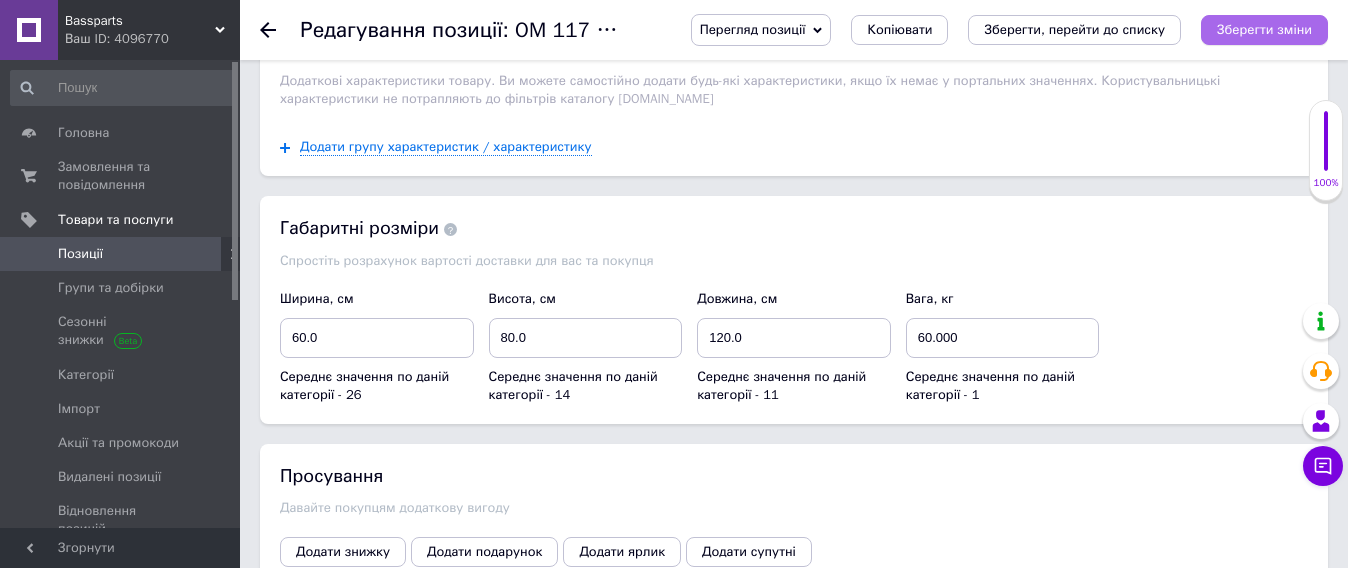 type on "117 016 45 01 / 1170164501 / ОМ 117 016" 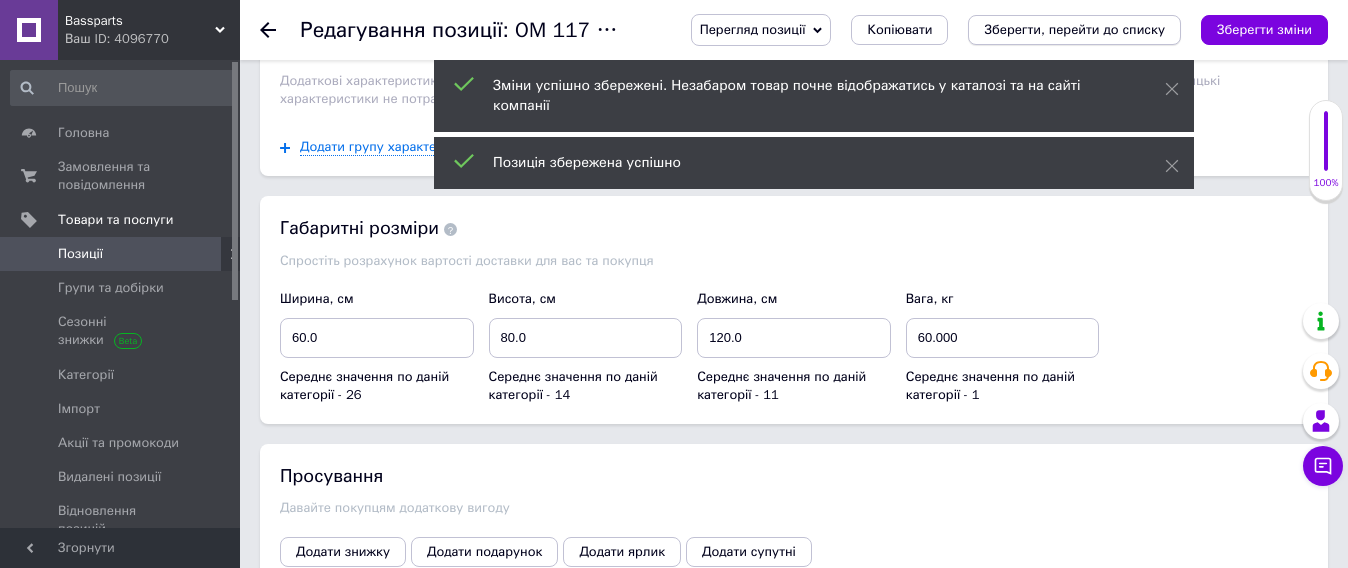 click on "Зберегти, перейти до списку" at bounding box center [1074, 29] 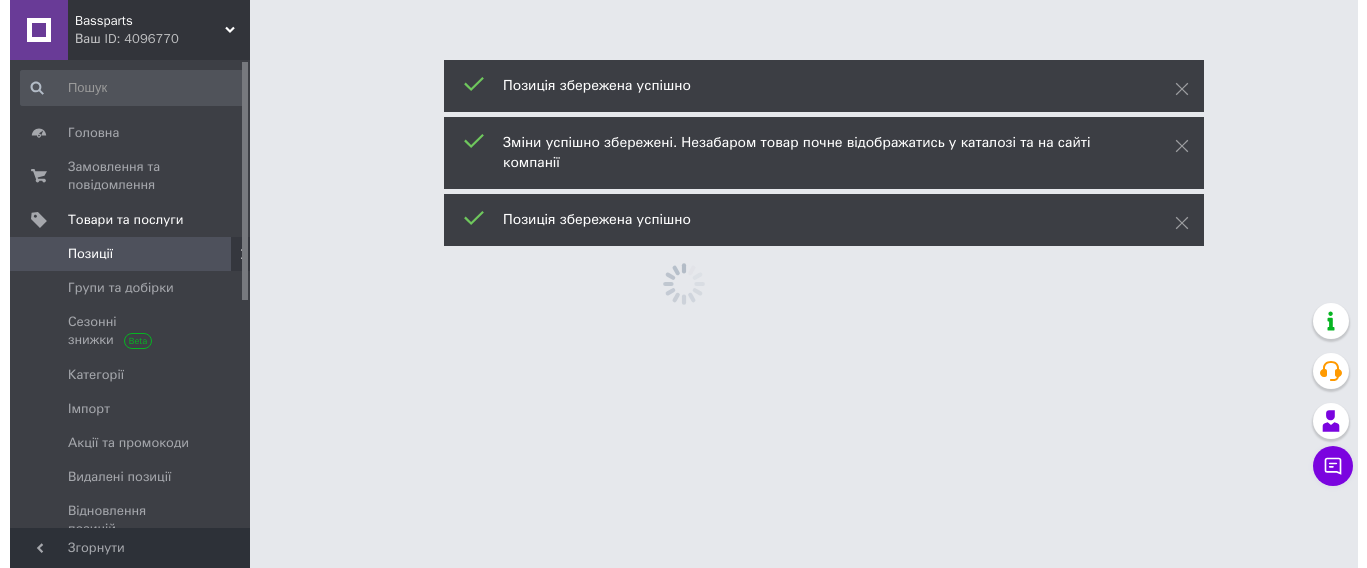 scroll, scrollTop: 0, scrollLeft: 0, axis: both 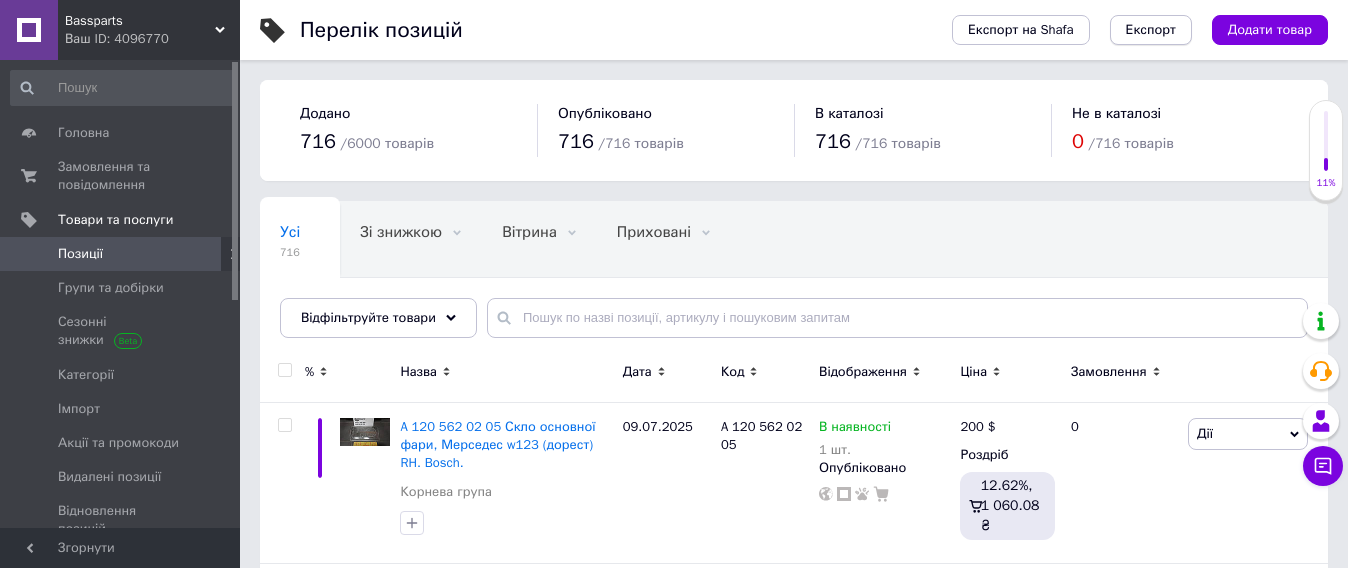click on "Експорт" at bounding box center [1151, 30] 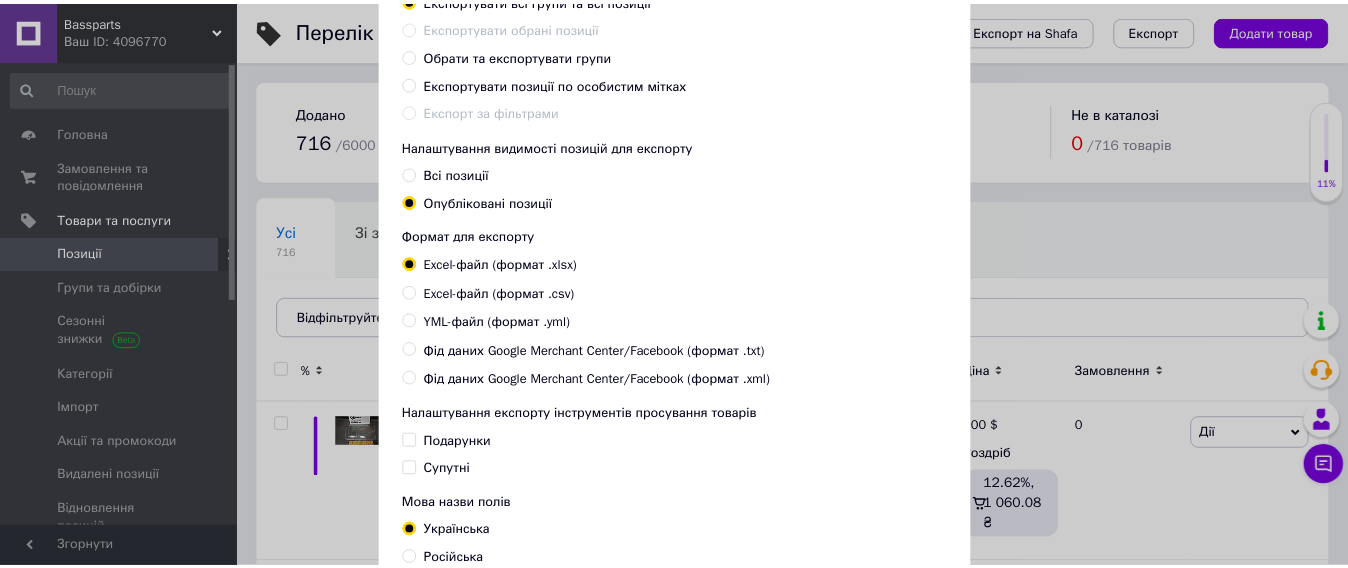 scroll, scrollTop: 304, scrollLeft: 0, axis: vertical 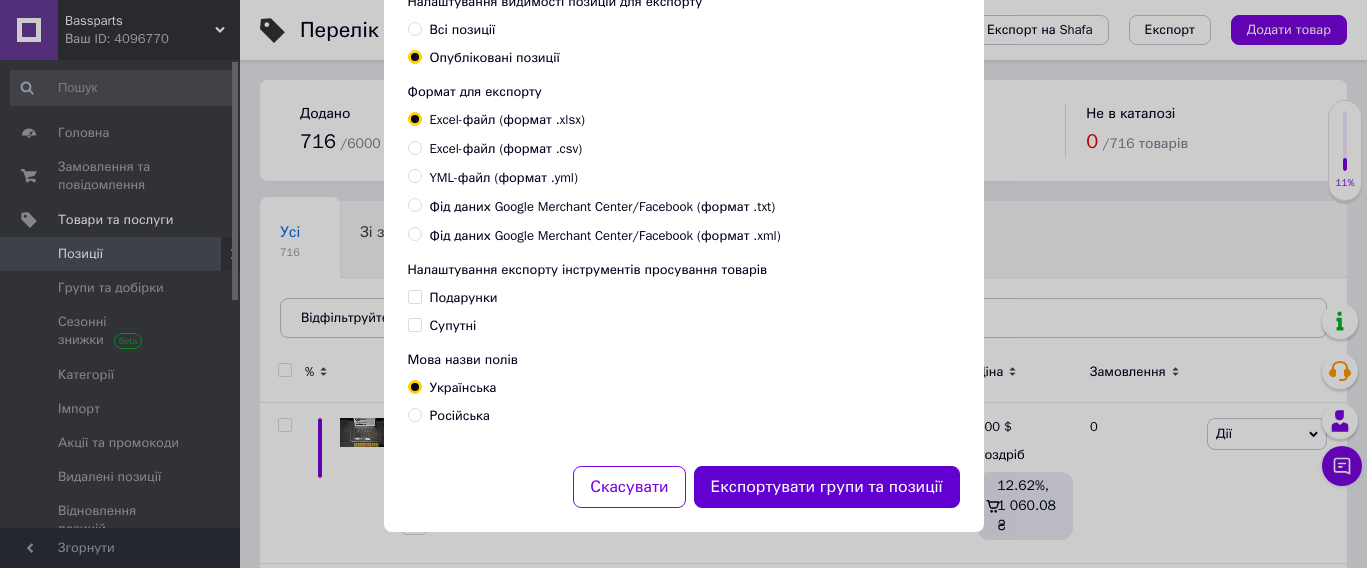 click on "Експортувати групи та позиції" at bounding box center [827, 487] 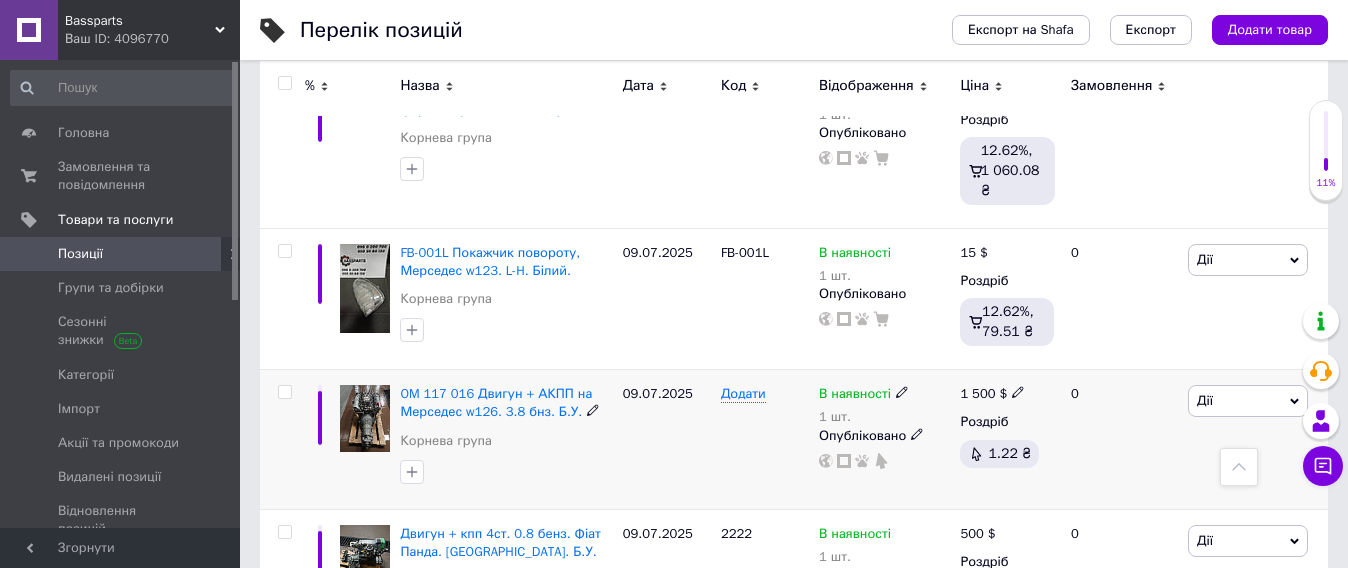 scroll, scrollTop: 625, scrollLeft: 0, axis: vertical 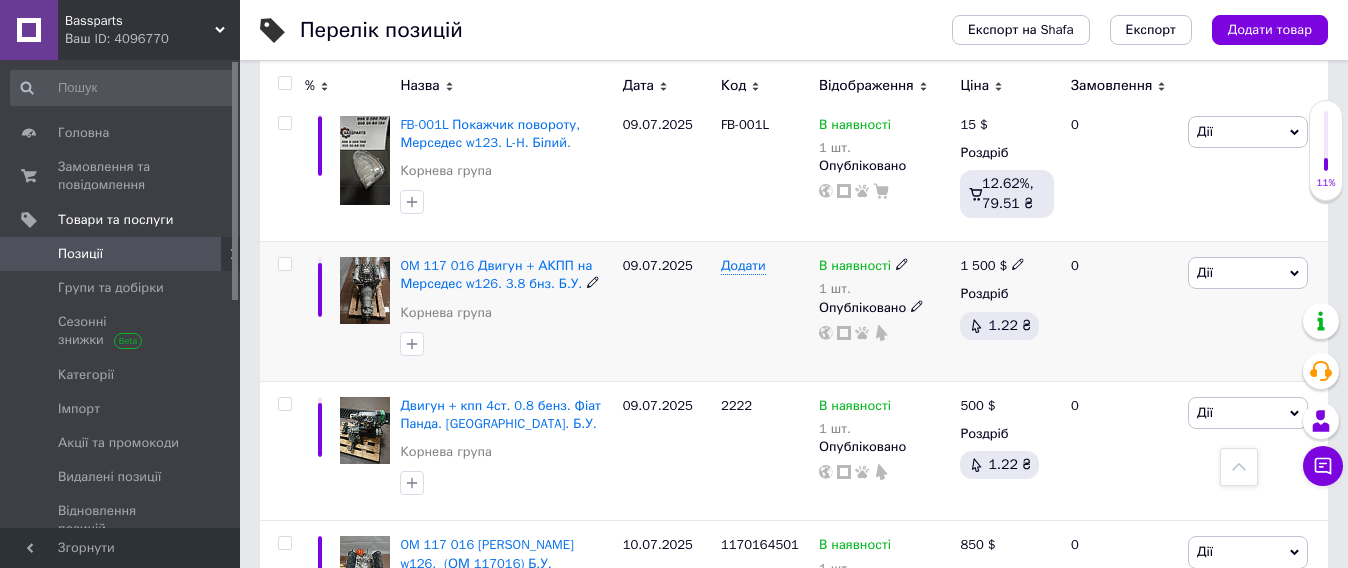click at bounding box center (365, 290) 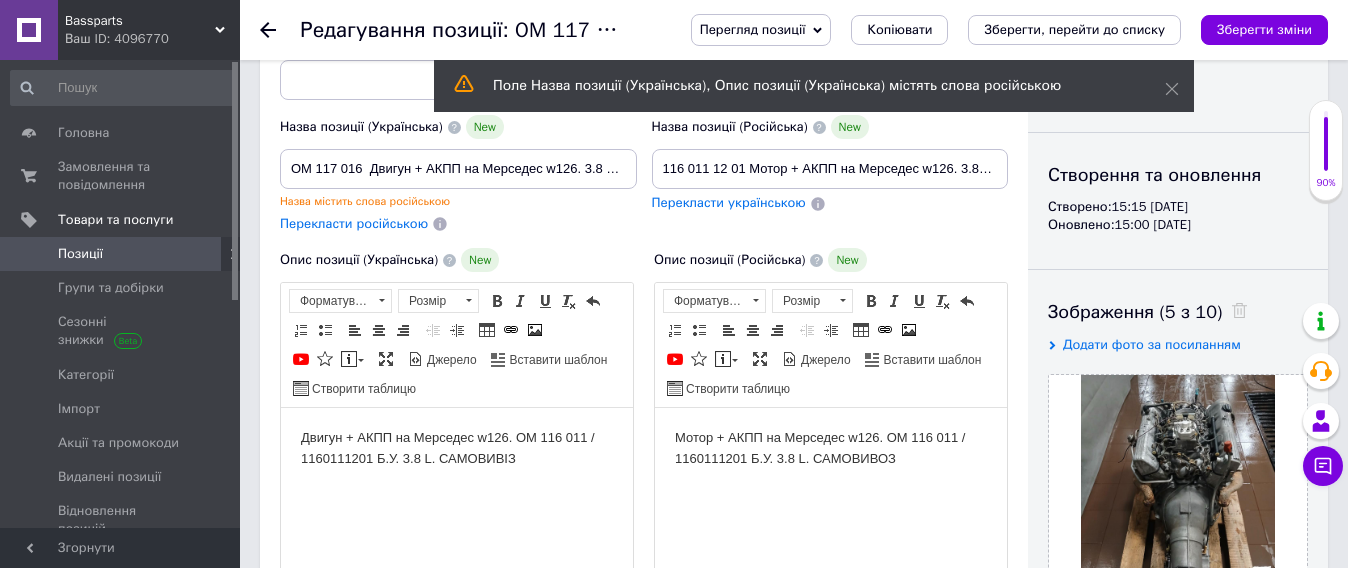 scroll, scrollTop: 250, scrollLeft: 0, axis: vertical 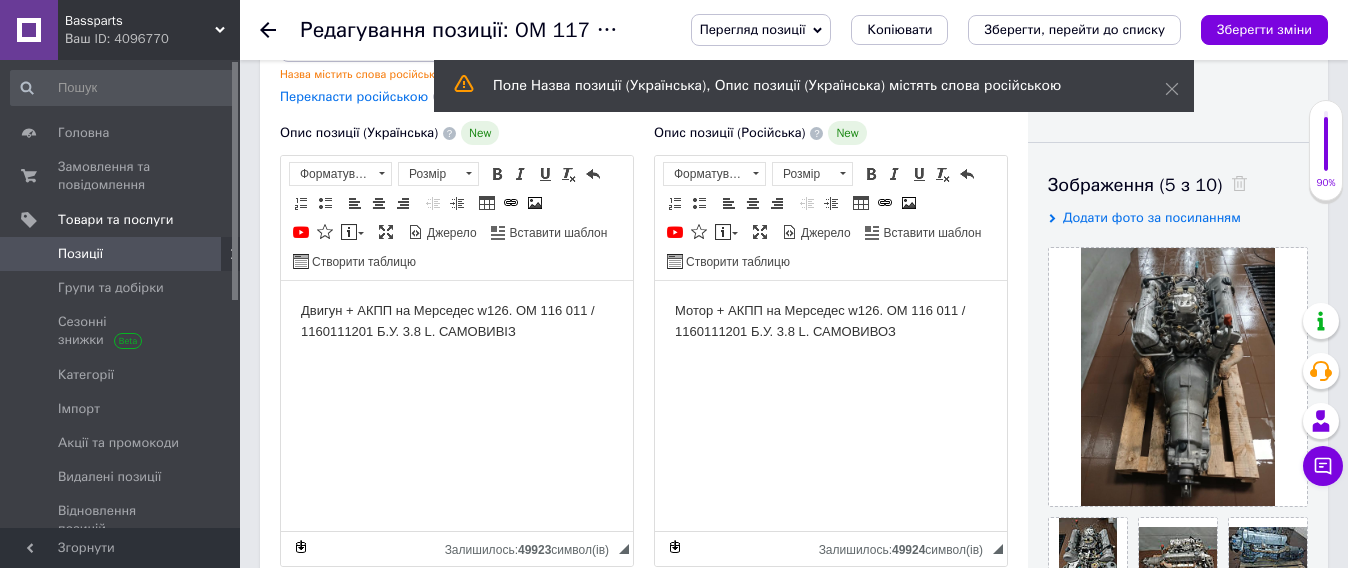 click on "Двигун + АКПП на Мерседес w126. ОМ 116 011 / 1160111201 Б.У. 3.8 L. САМОВИВІЗ" at bounding box center (457, 322) 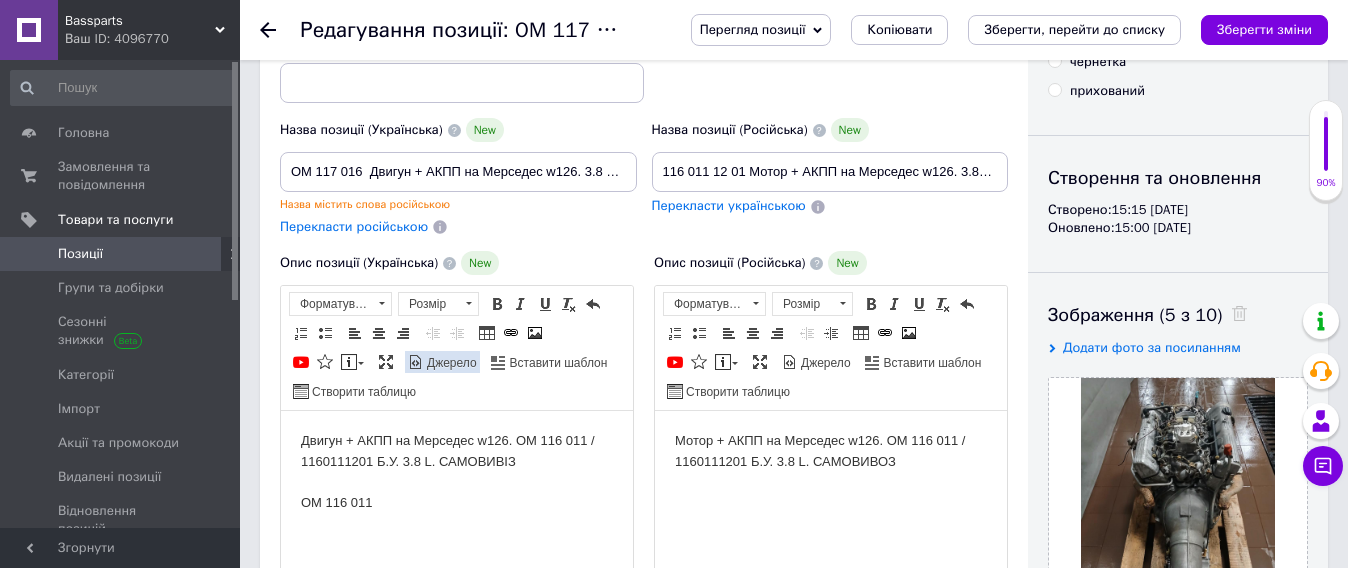 scroll, scrollTop: 0, scrollLeft: 0, axis: both 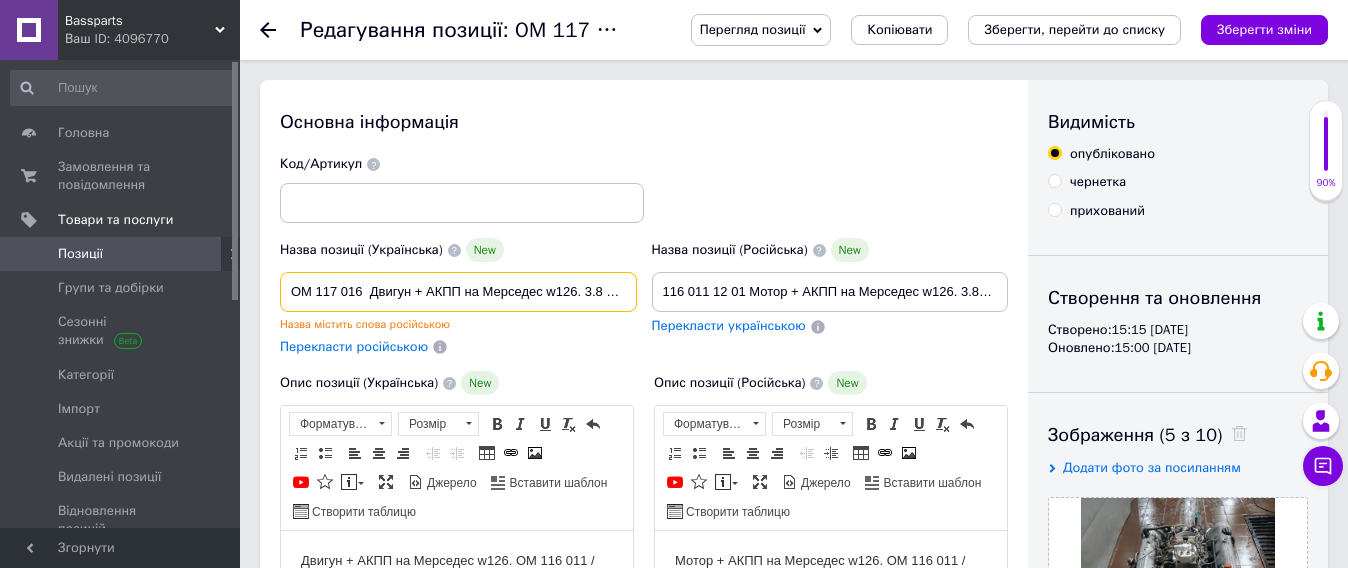click on "OM 117 016  Двигун + АКПП на Мерседес w126. 3.8 бнз. Б.У." at bounding box center (458, 292) 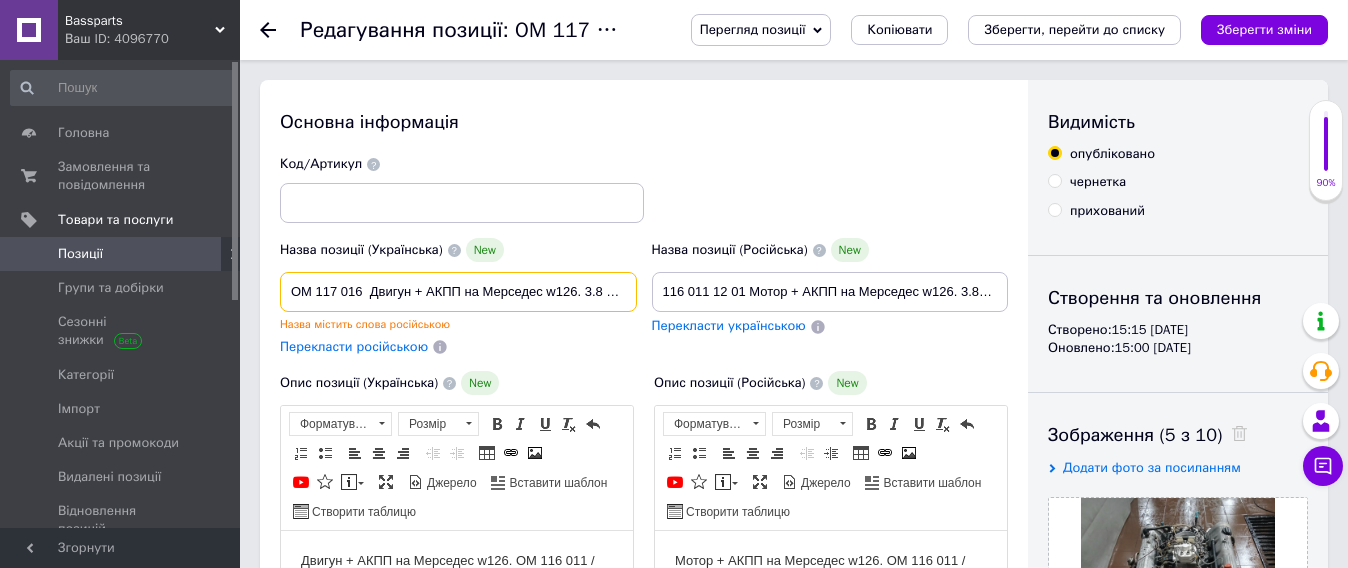type on "OM 117 01  Двигун + АКПП на Мерседес w126. 3.8 бнз. Б.У." 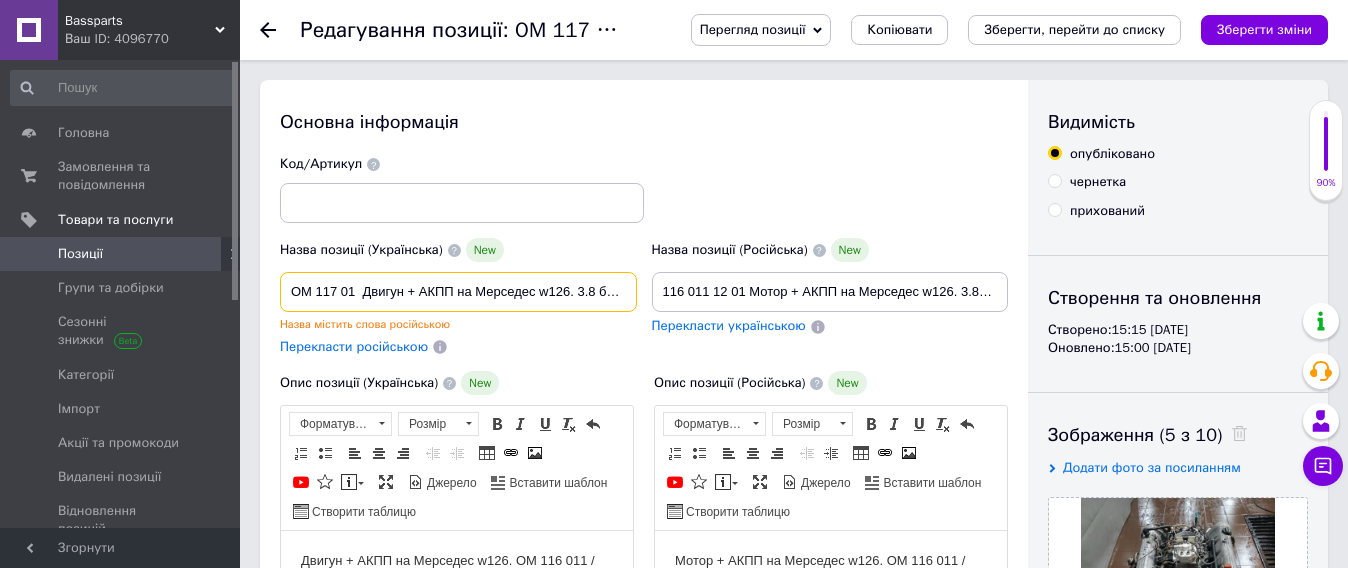 type on "OM 117 011  Двигун + АКПП на Мерседес w126. 3.8 бнз. Б.У." 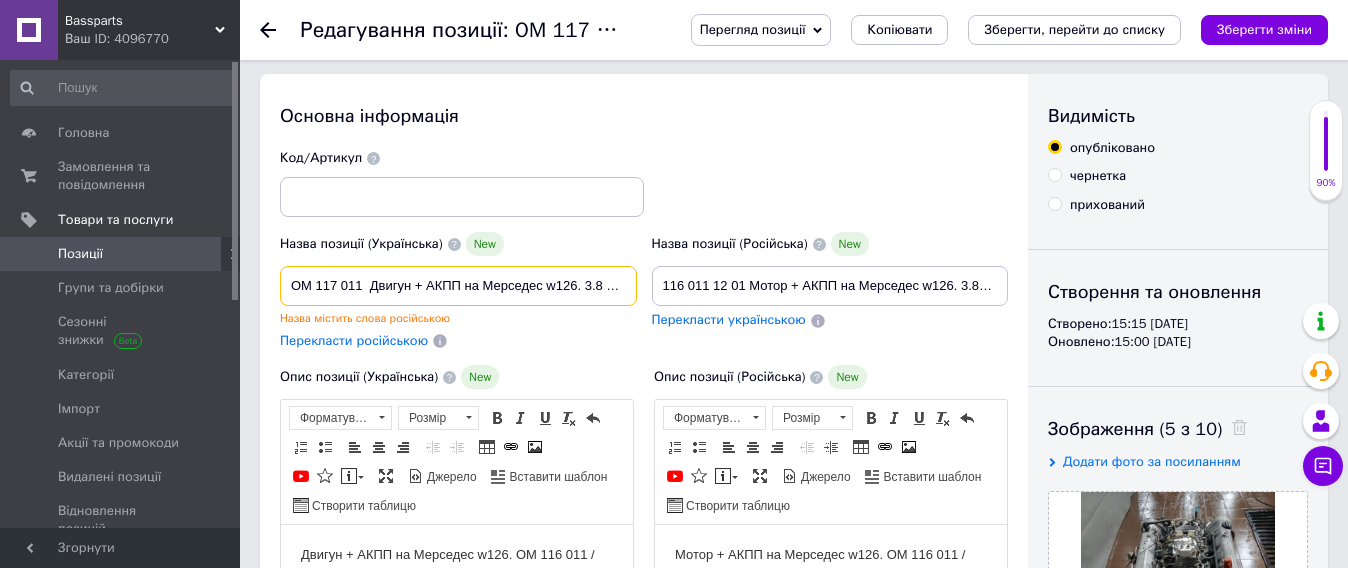 scroll, scrollTop: 0, scrollLeft: 0, axis: both 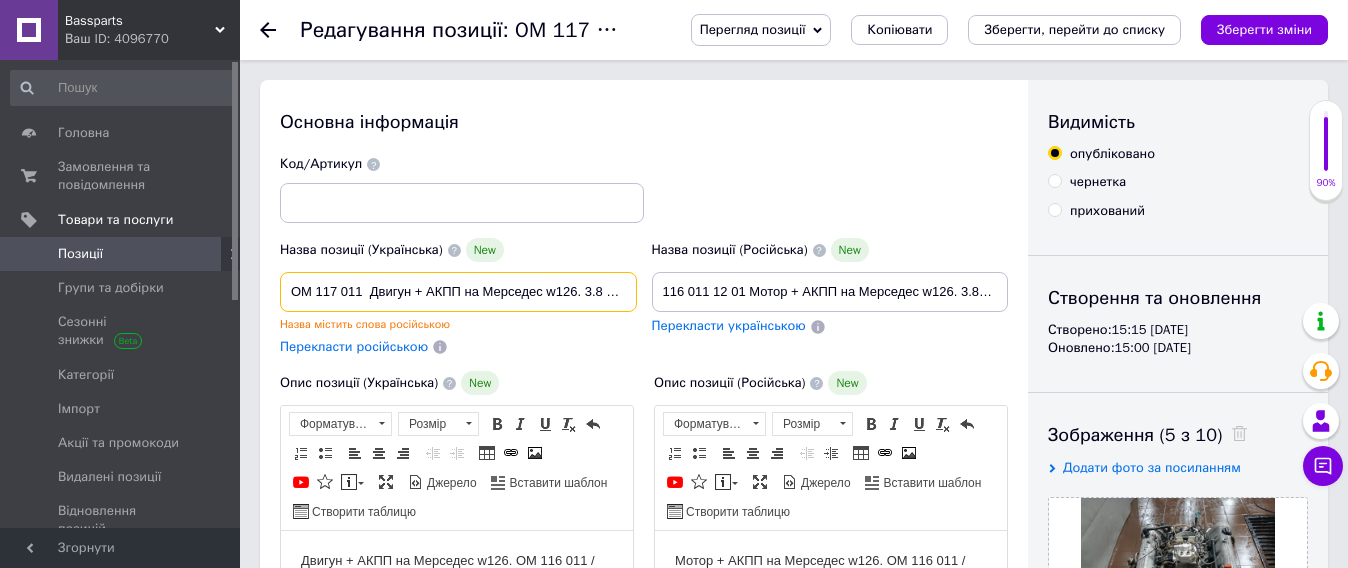click on "OM 117 011  Двигун + АКПП на Мерседес w126. 3.8 бнз. Б.У." at bounding box center (458, 292) 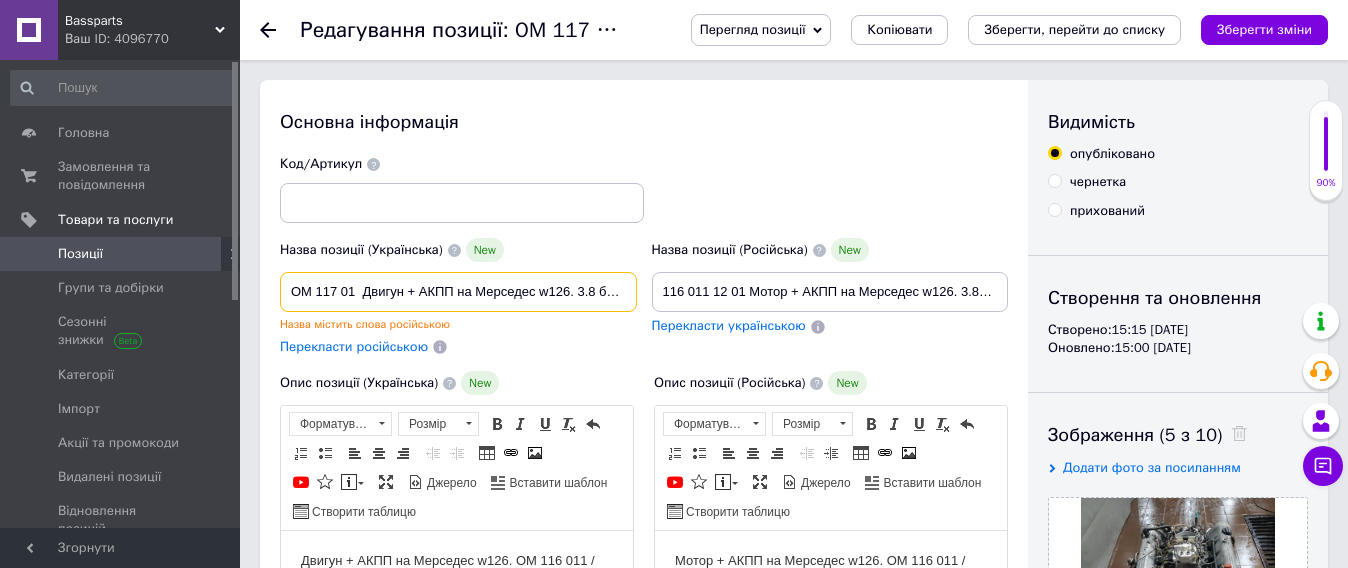 type on "OM 117 1  Двигун + АКПП на Мерседес w126. 3.8 бнз. Б.У." 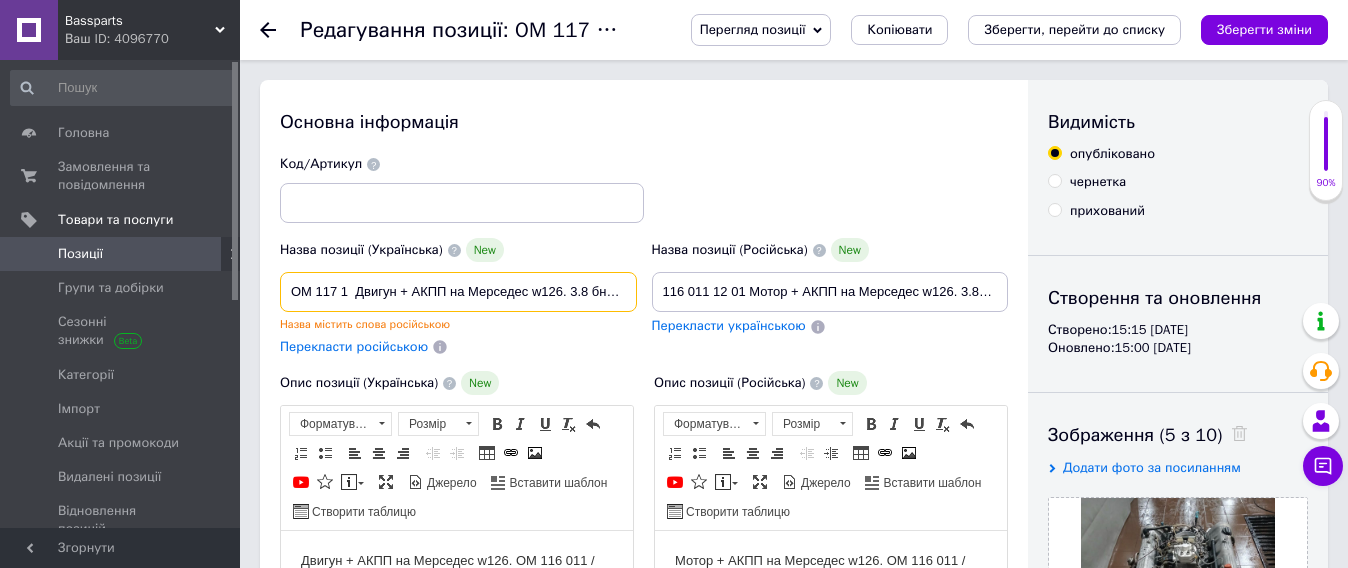 type on "OM 1171  Двигун + АКПП на Мерседес w126. 3.8 бнз. Б.У." 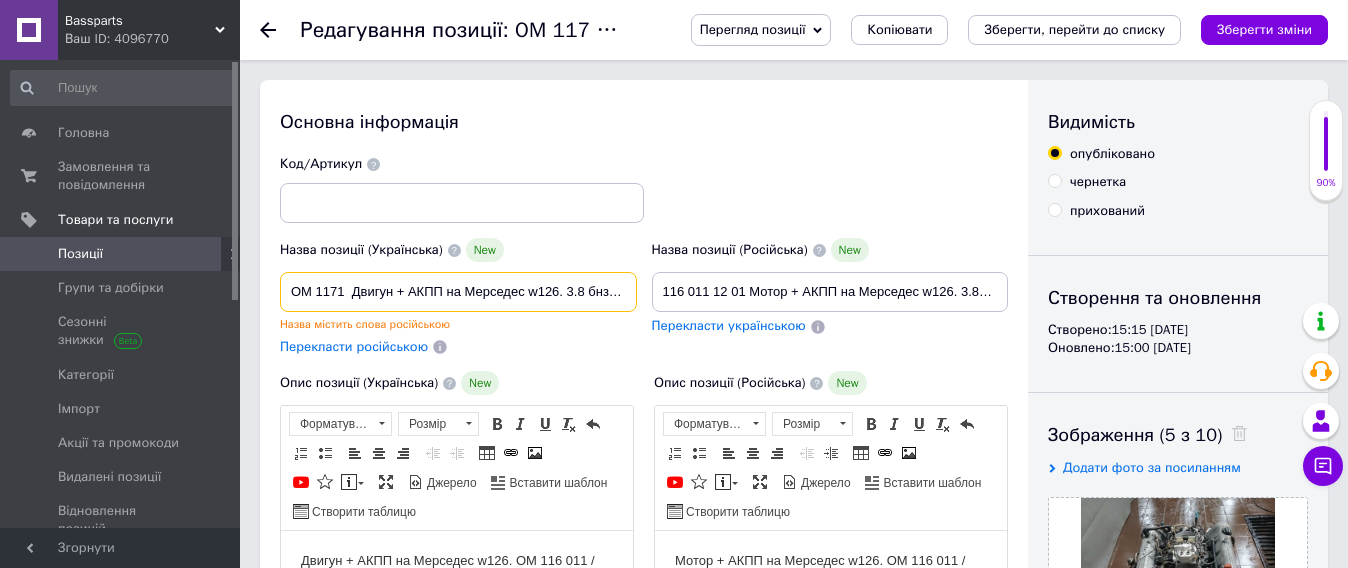 type on "OM 111  Двигун + АКПП на Мерседес w126. 3.8 бнз. Б.У." 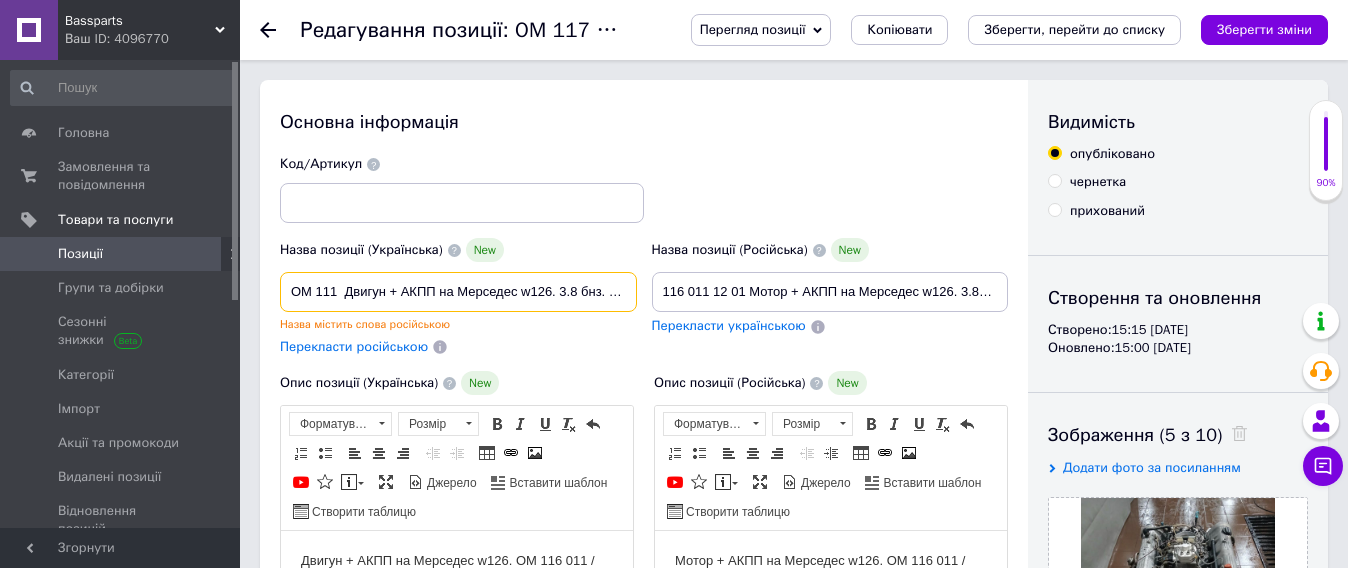 type on "OM 11  Двигун + АКПП на Мерседес w126. 3.8 бнз. Б.У." 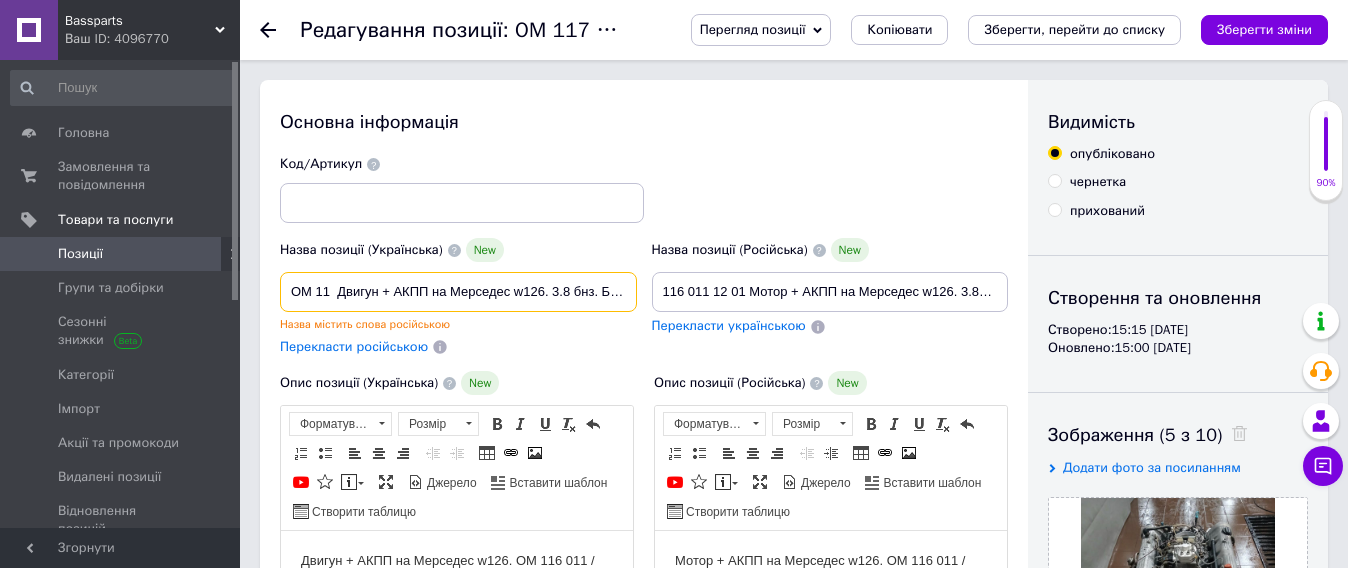 type on "OM 1  Двигун + АКПП на Мерседес w126. 3.8 бнз. Б.У." 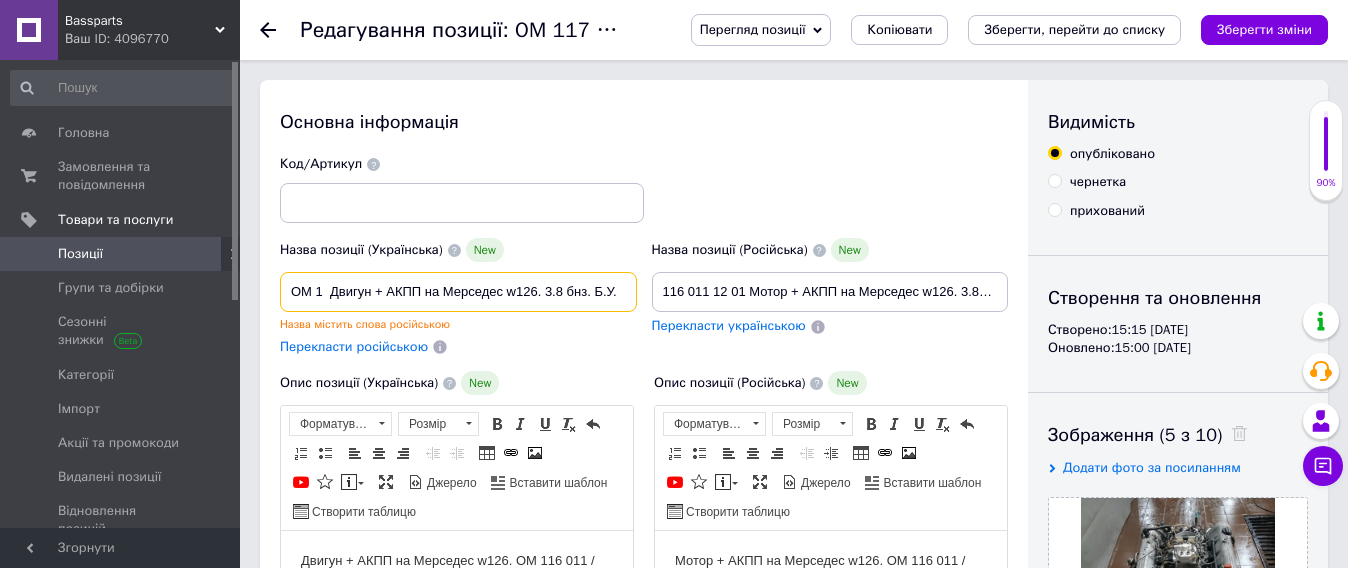 click on "OM 1  Двигун + АКПП на Мерседес w126. 3.8 бнз. Б.У." at bounding box center [458, 292] 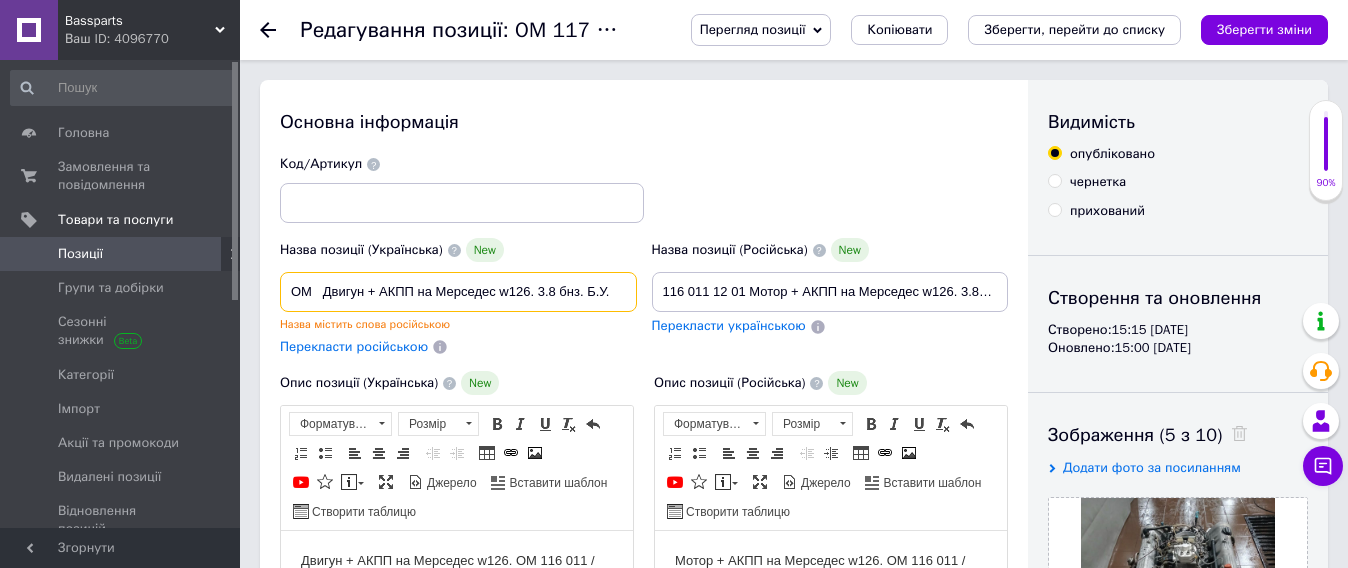 type on "OM ОМ 116 011  Двигун + АКПП на Мерседес w126. 3.8 бнз. Б.У." 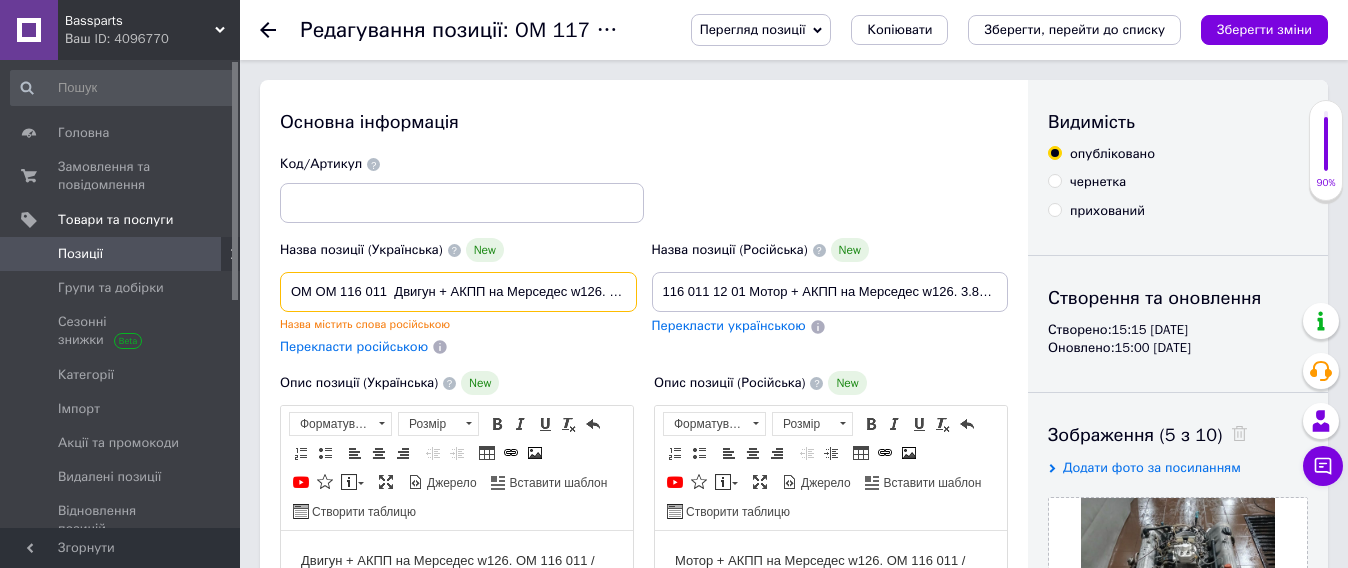 checkbox on "true" 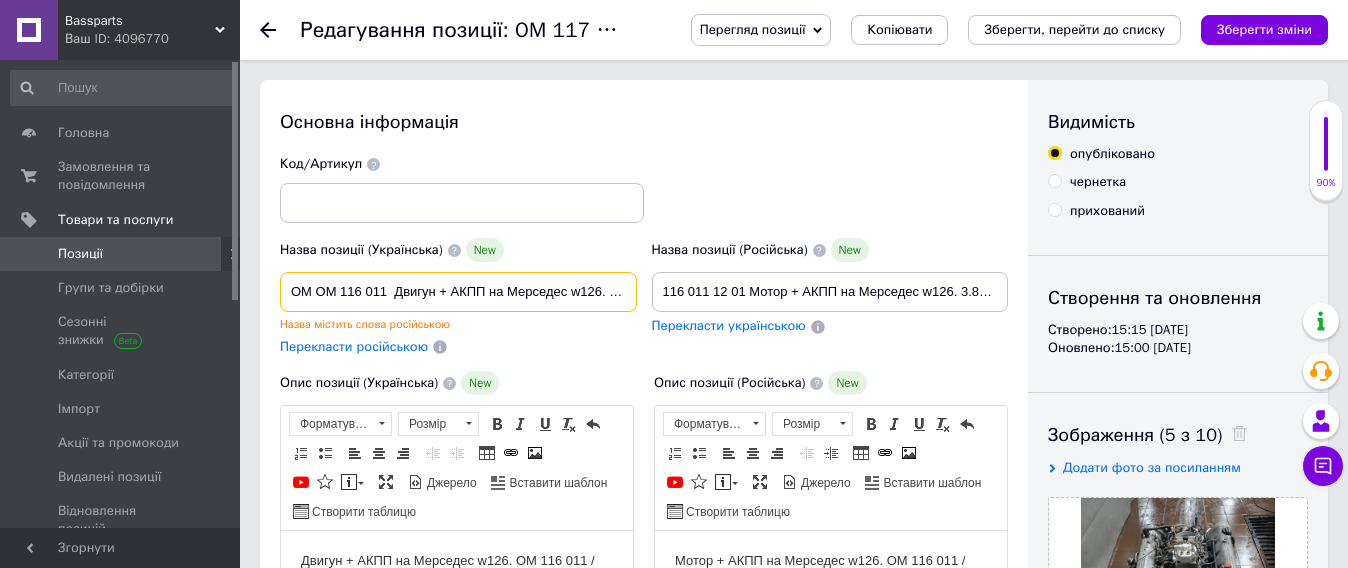 type on "OM ОМ 116 011  Двигун + АКПП на Мерседес w126. 3.8 бнз. Б.У." 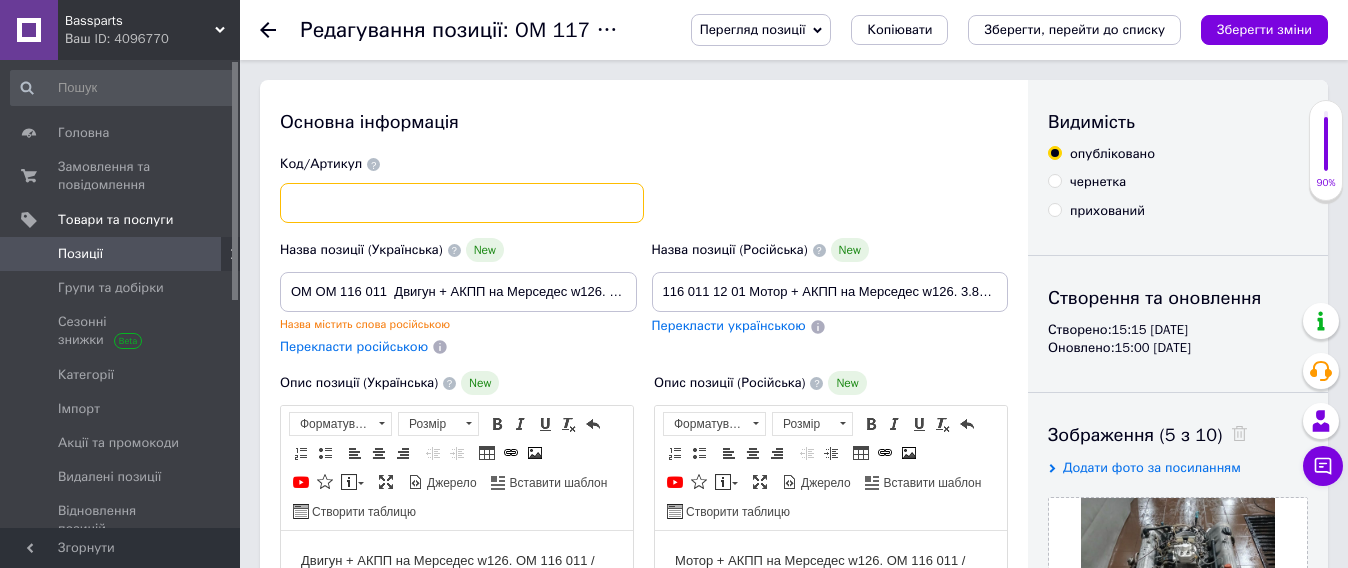 click at bounding box center (462, 203) 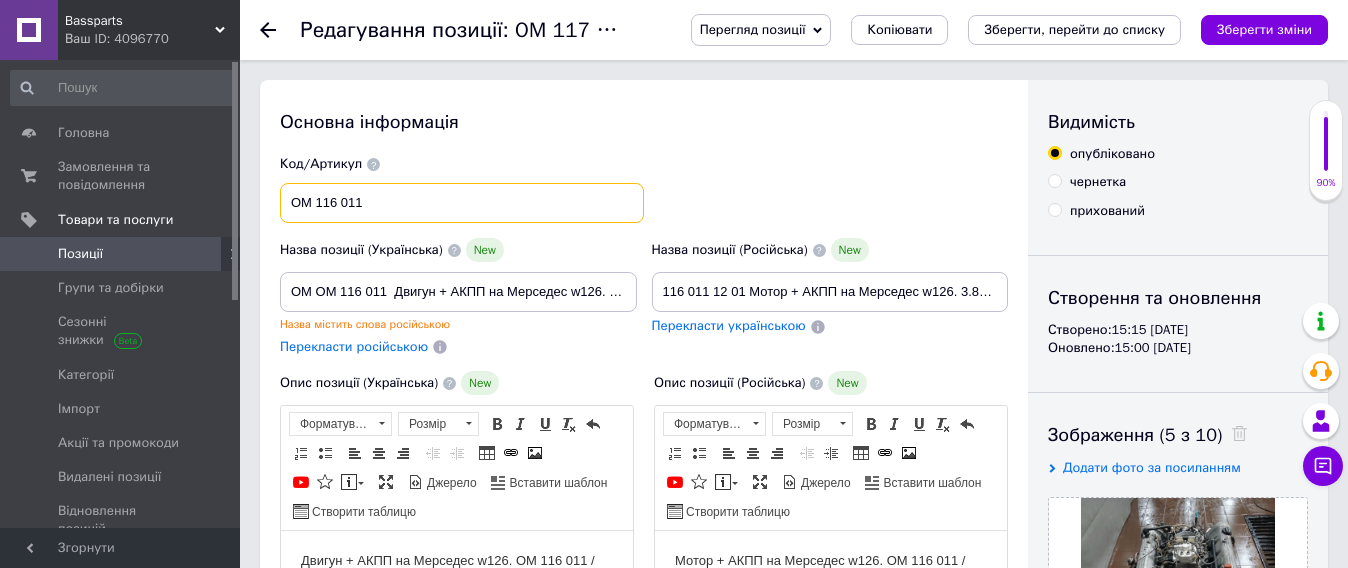 type on "ОМ 116 011" 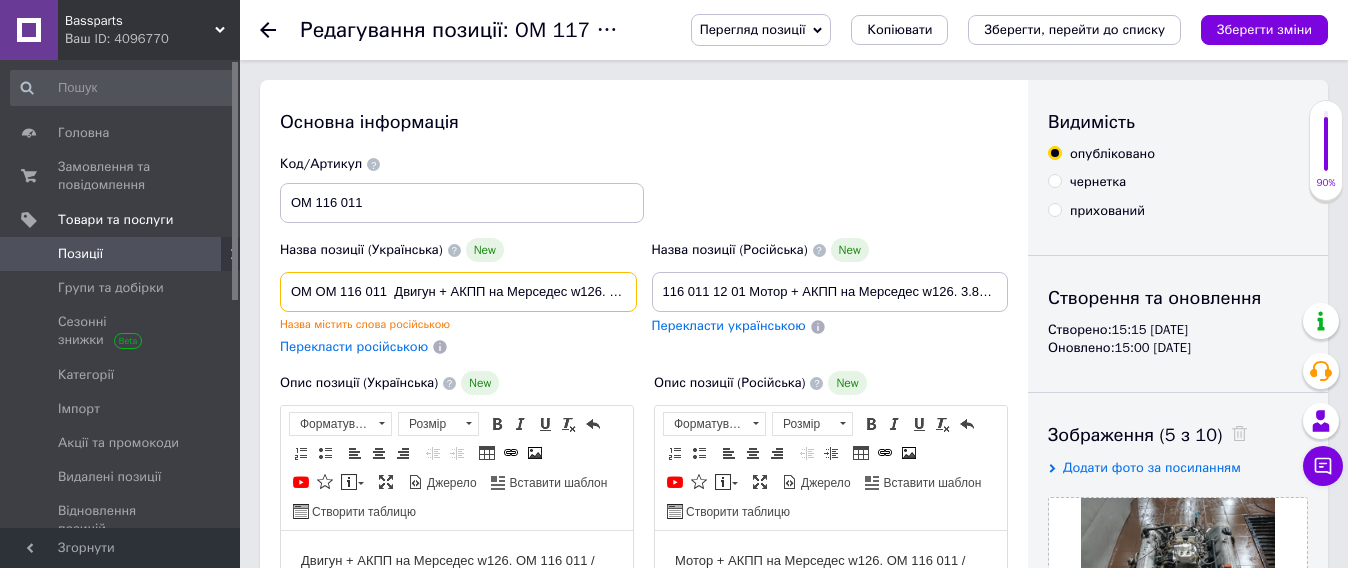 click on "OM ОМ 116 011  Двигун + АКПП на Мерседес w126. 3.8 бнз. Б.У." at bounding box center (458, 292) 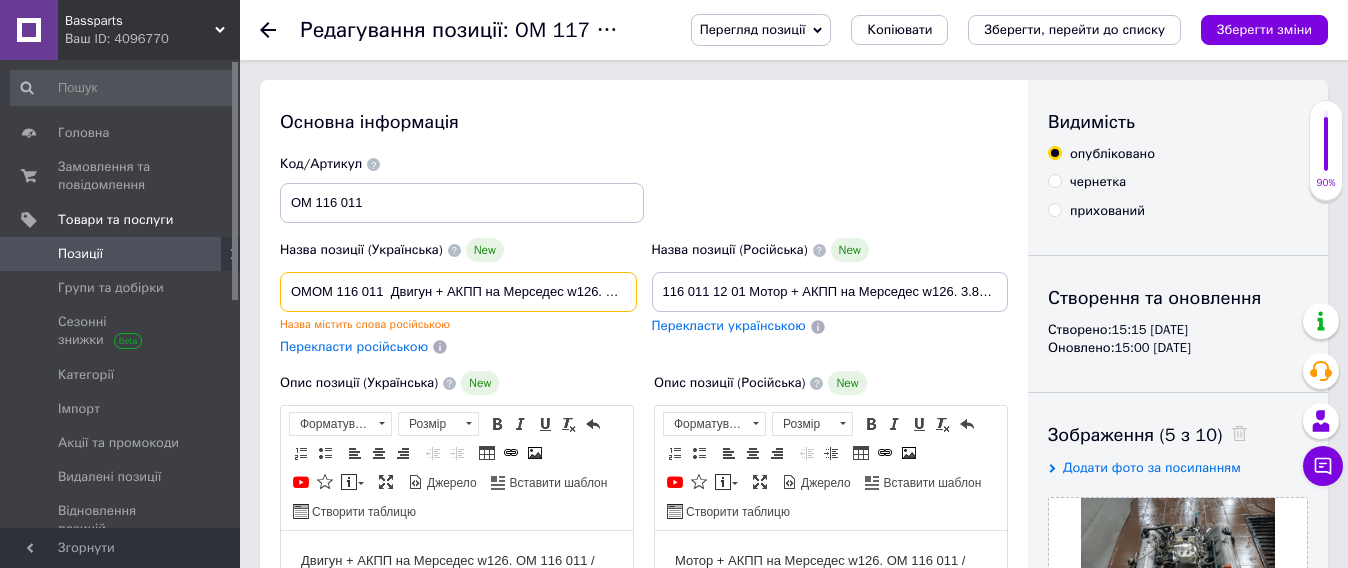 type on "OОМ 116 011  Двигун + АКПП на Мерседес w126. 3.8 бнз. Б.У." 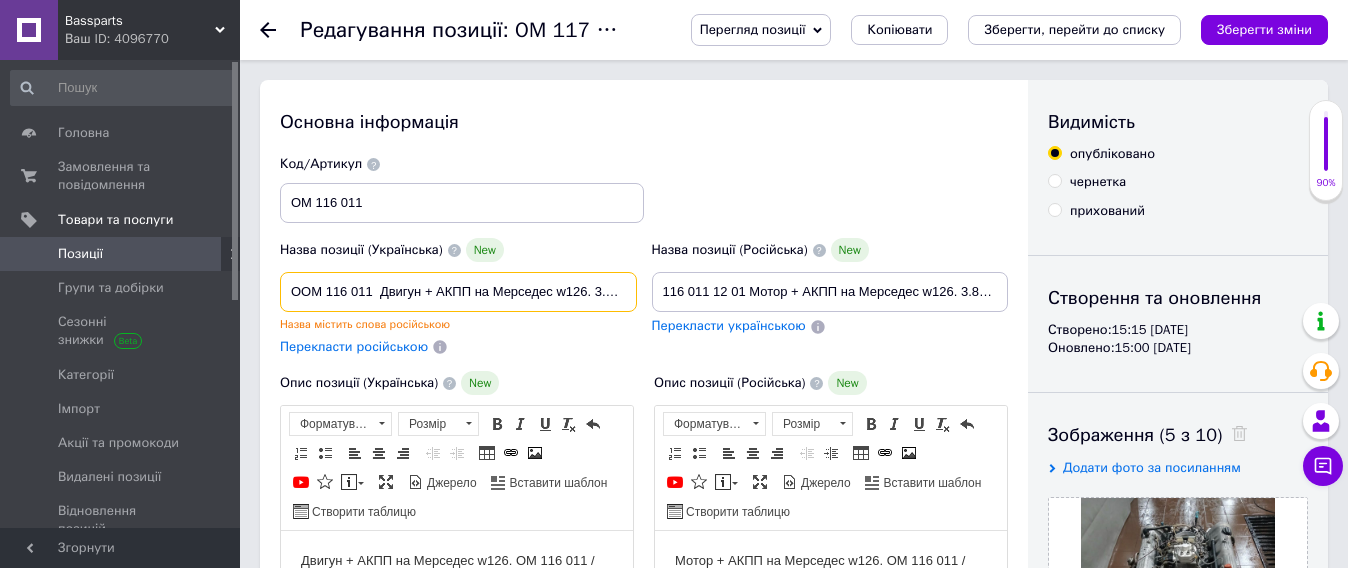 type on "ОМ 116 011  Двигун + АКПП на Мерседес w126. 3.8 бнз. Б.У." 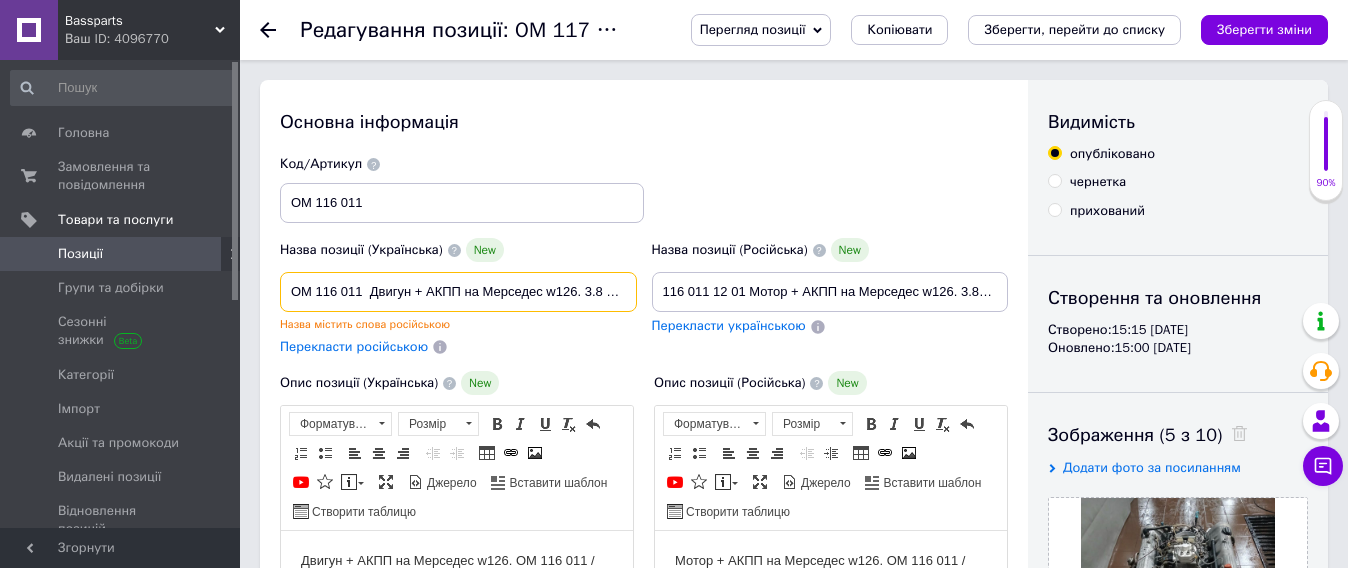 checkbox on "true" 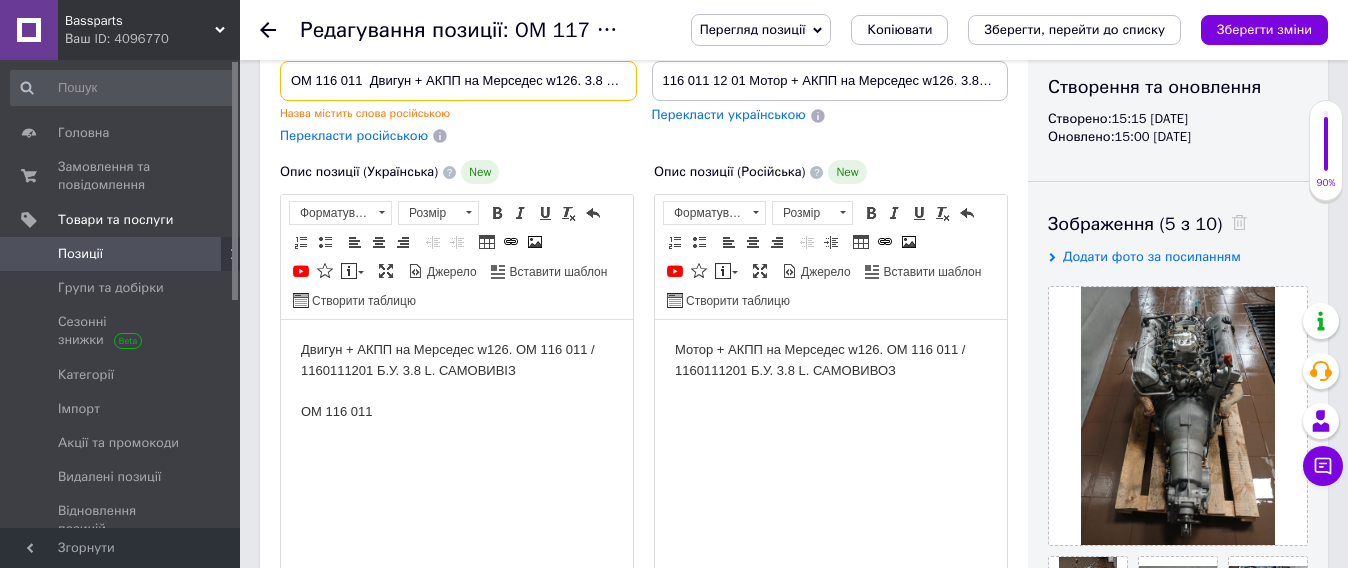 scroll, scrollTop: 250, scrollLeft: 0, axis: vertical 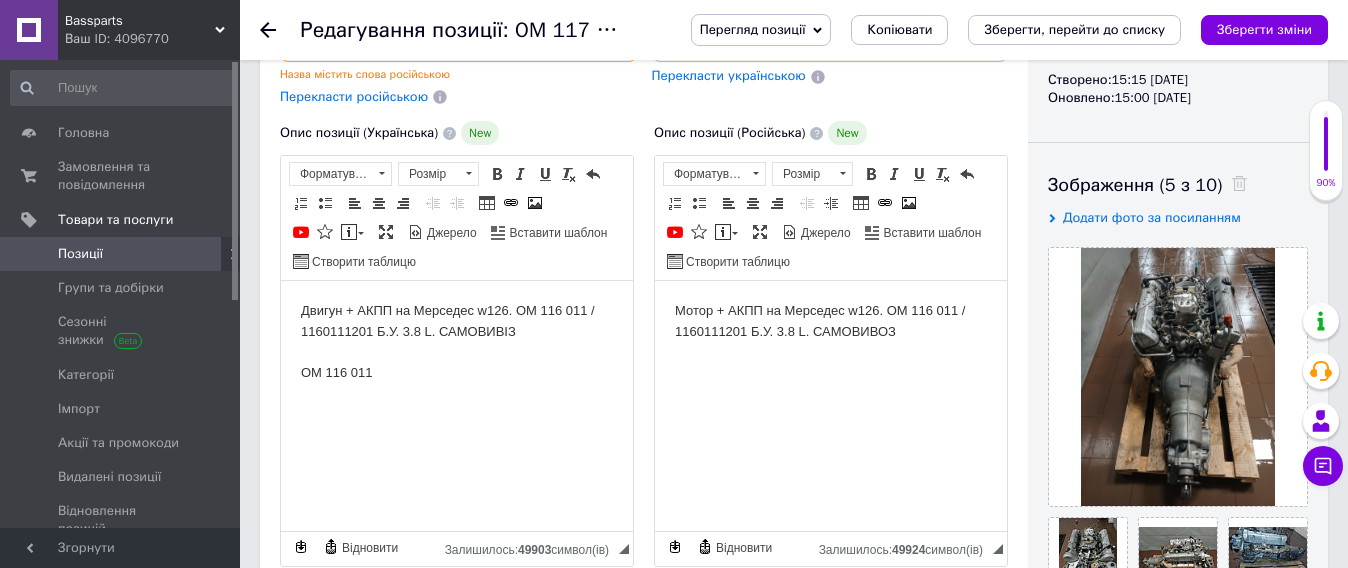 type on "ОМ 116 011  Двигун + АКПП на Мерседес w126. 3.8 бнз. Б.У." 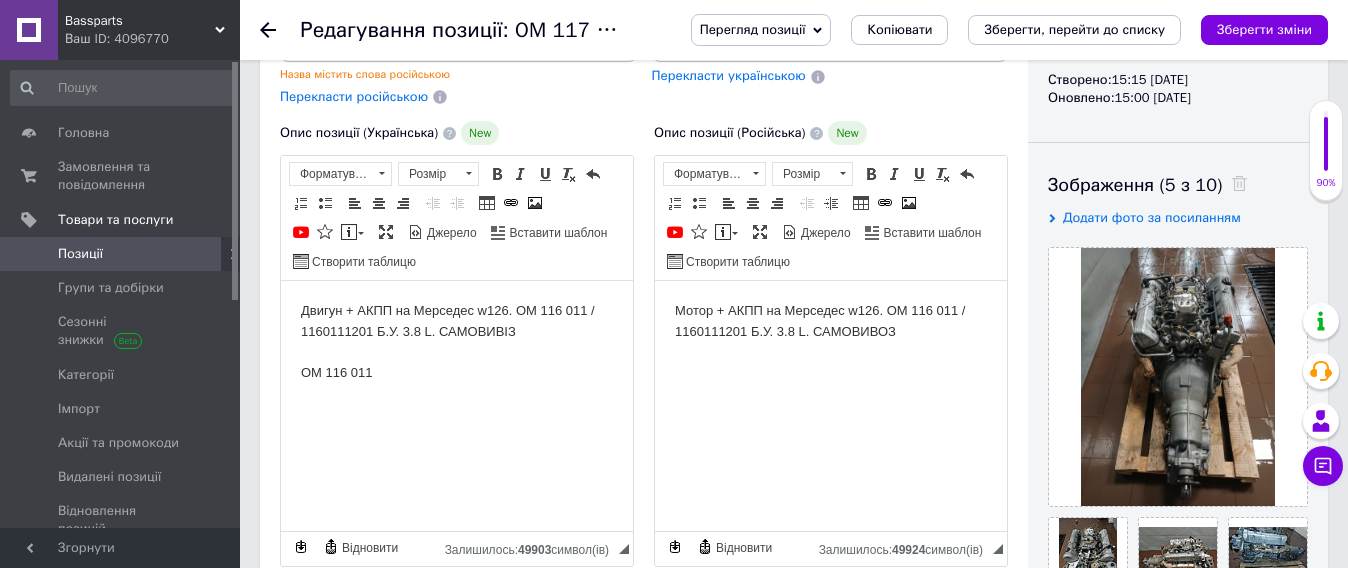 click on "Двигун + АКПП на Мерседес w126. ОМ 116 011 / 1160111201 Б.У. 3.8 L. САМОВИВІЗ ​​​​​​​ОМ 116 011" at bounding box center [457, 342] 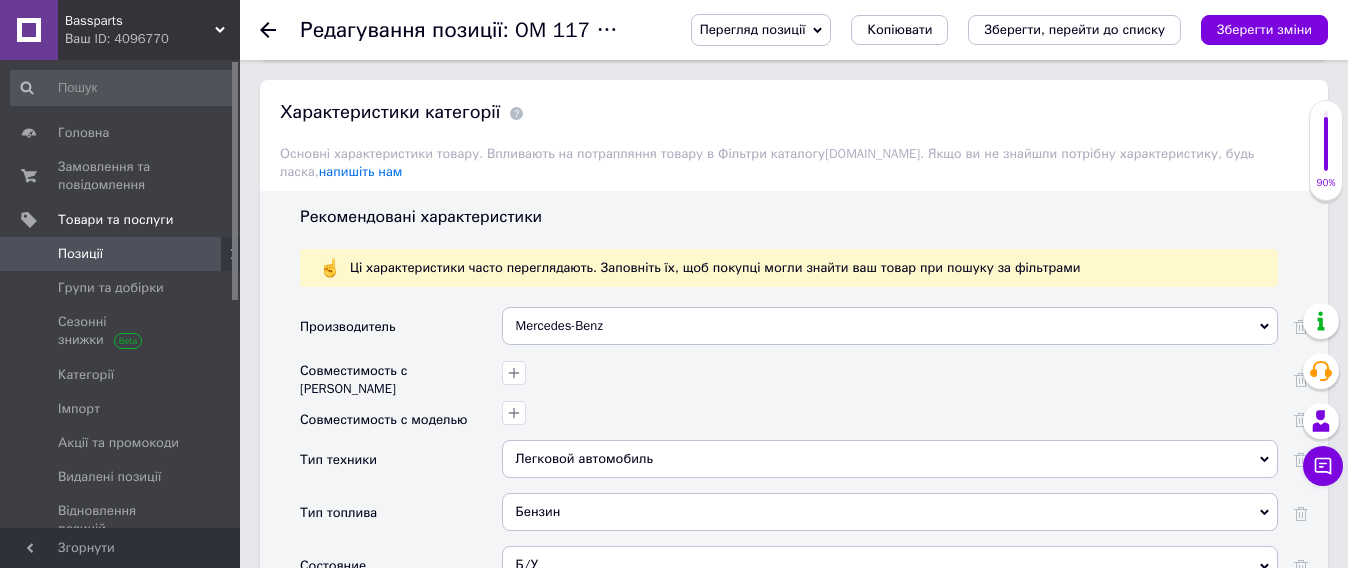 scroll, scrollTop: 2000, scrollLeft: 0, axis: vertical 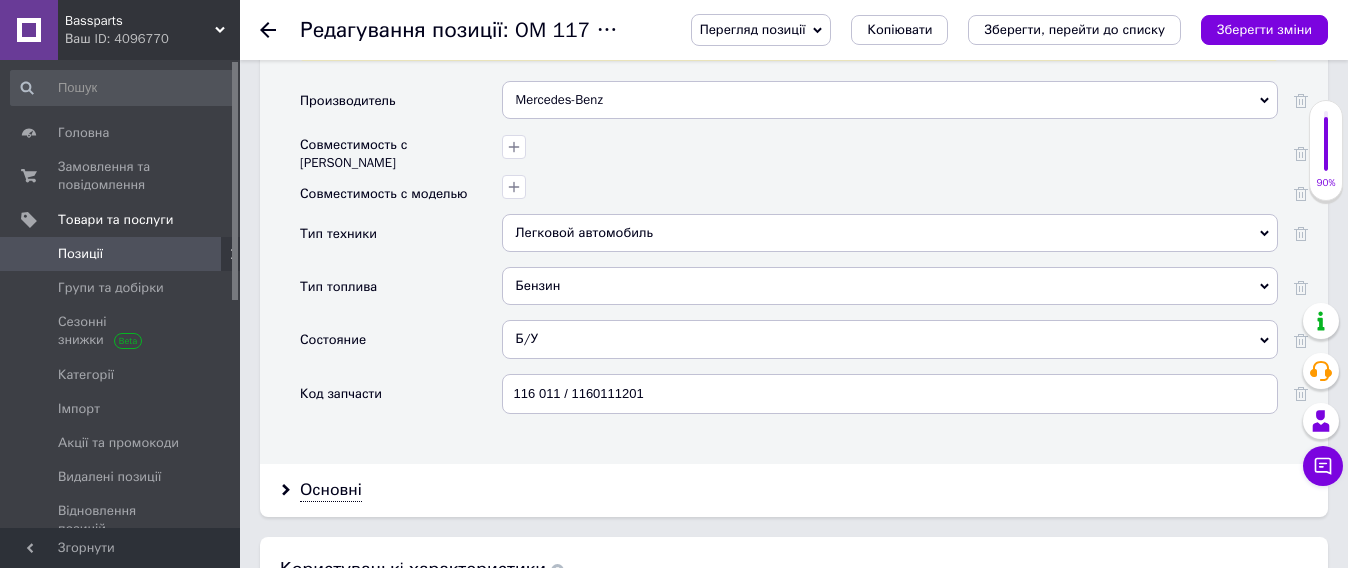 click on "116 011 / 1160111201" at bounding box center (890, 394) 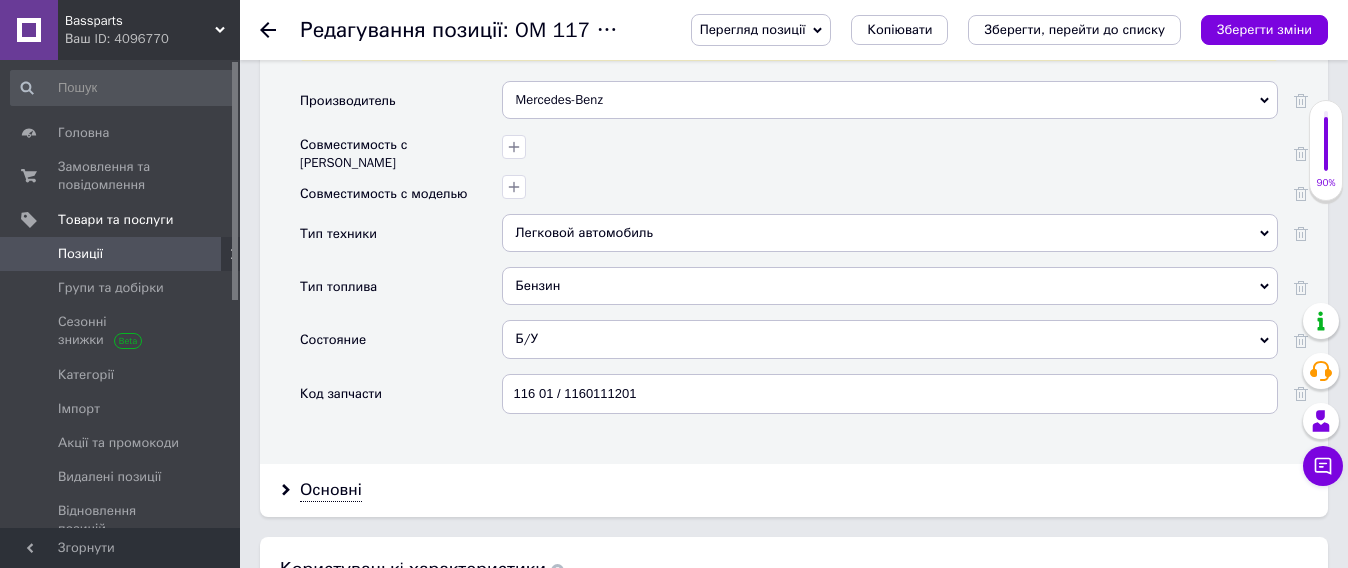 checkbox on "true" 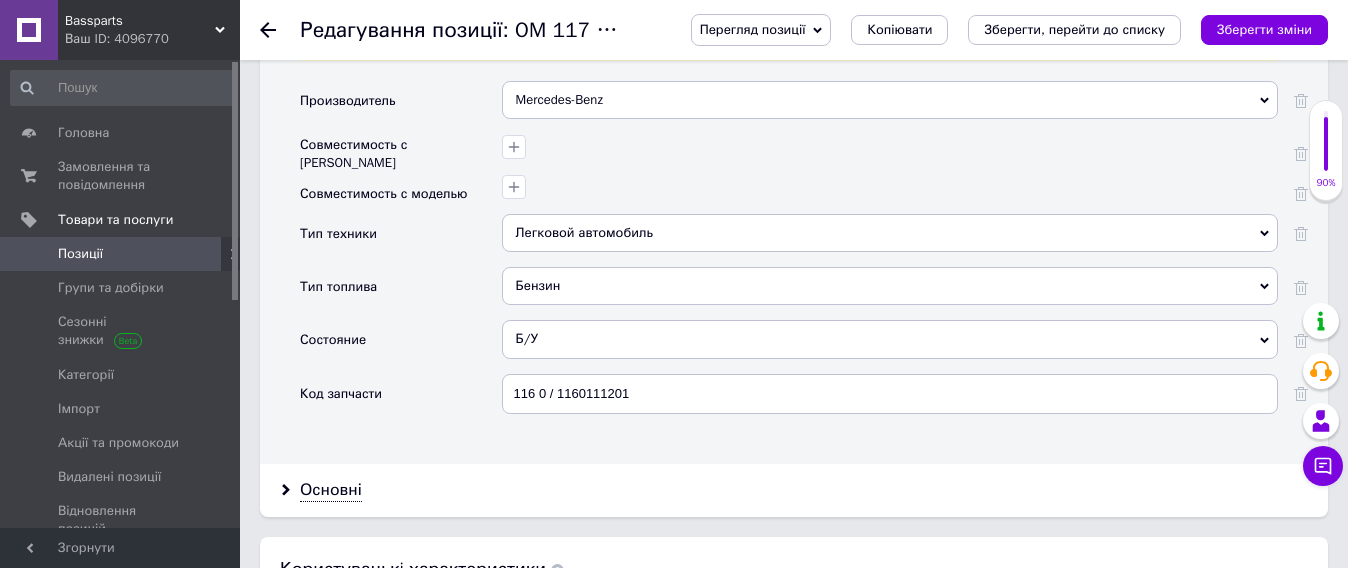 checkbox on "true" 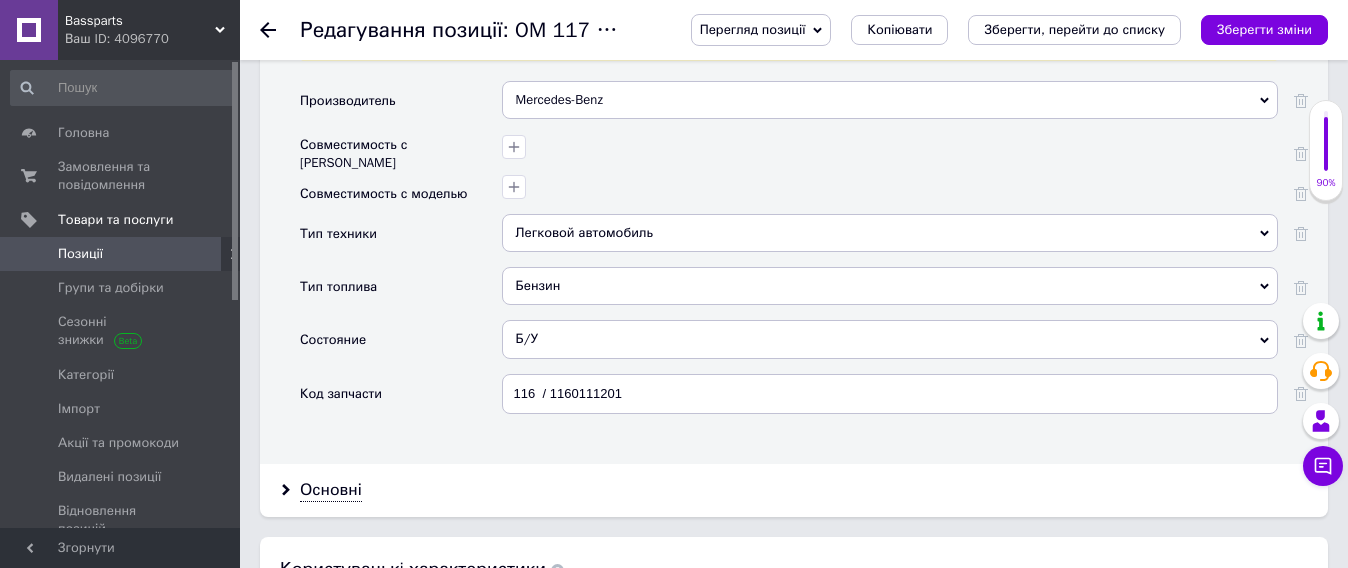 checkbox on "true" 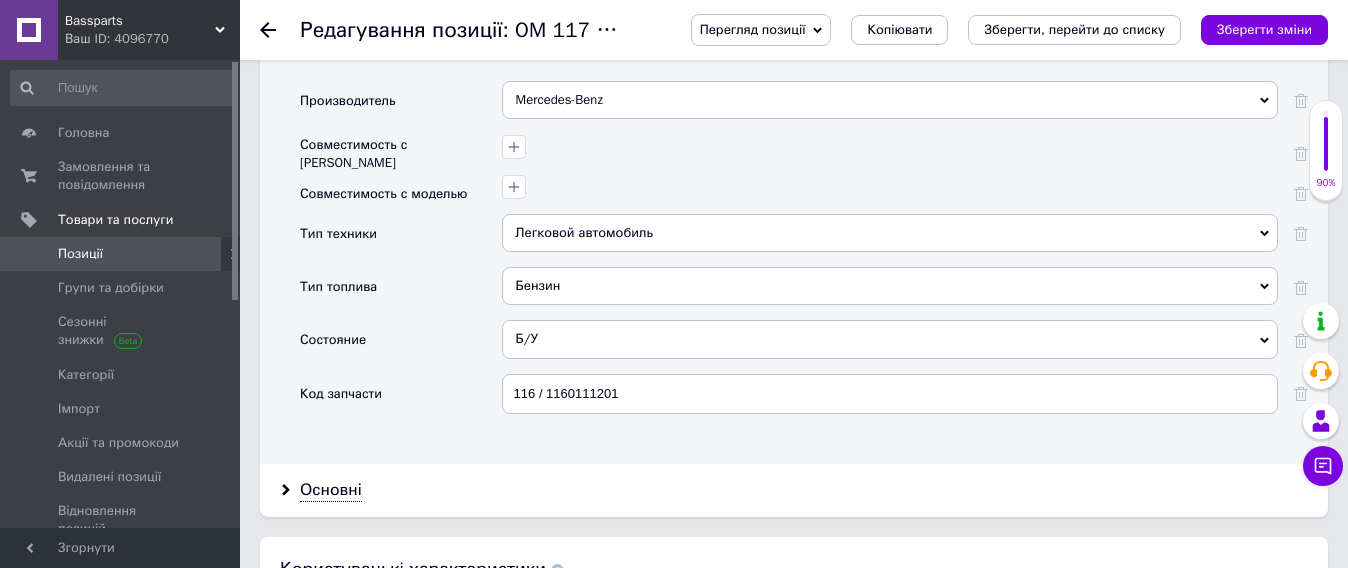 checkbox on "true" 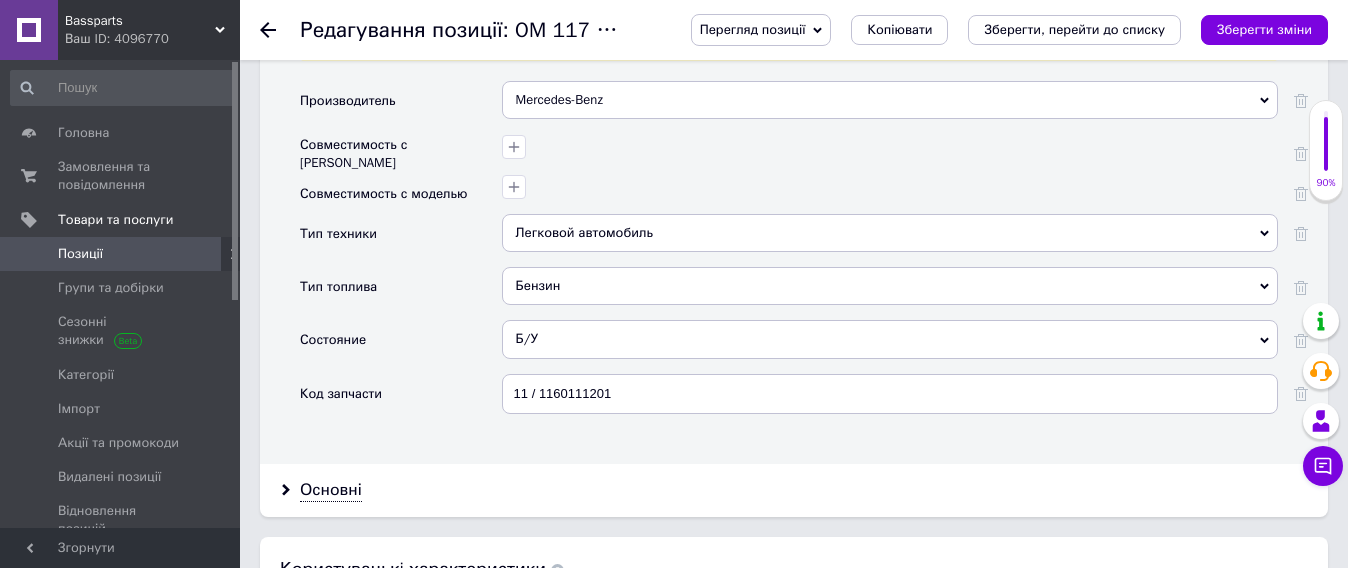 checkbox on "true" 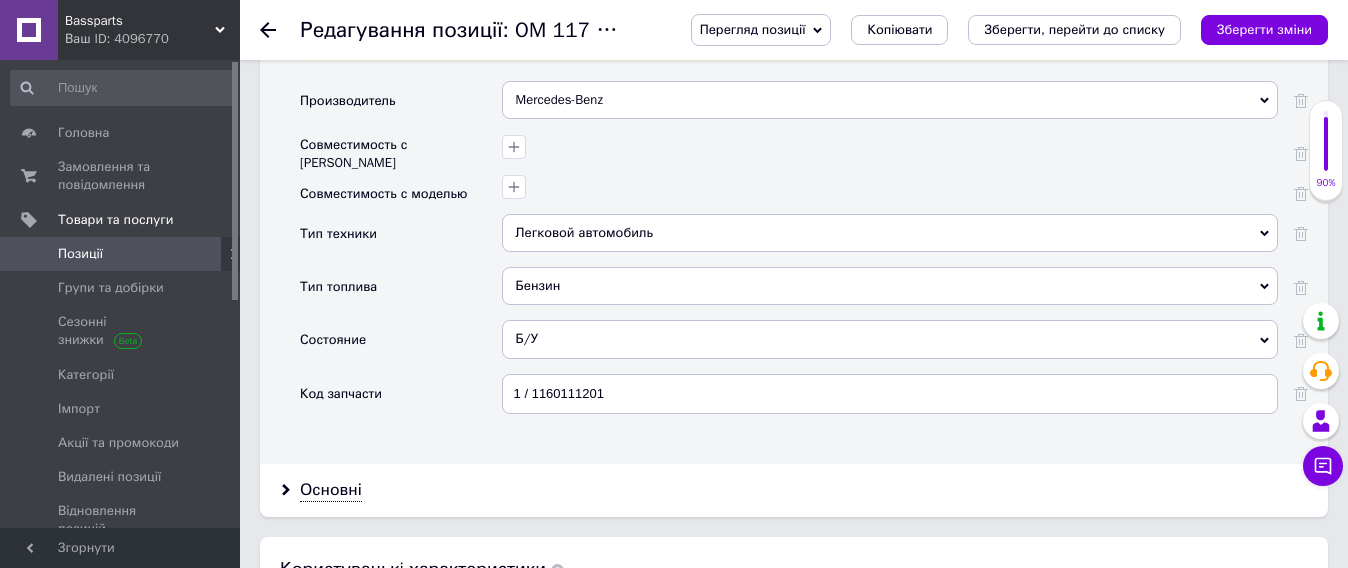 checkbox on "true" 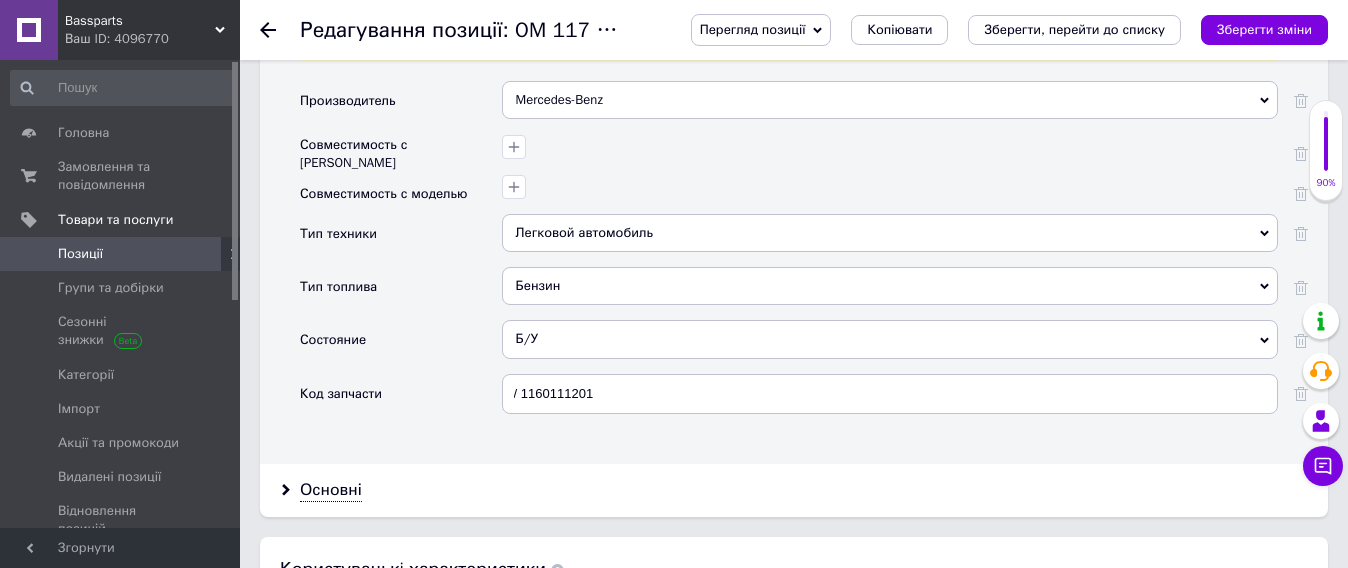 checkbox on "true" 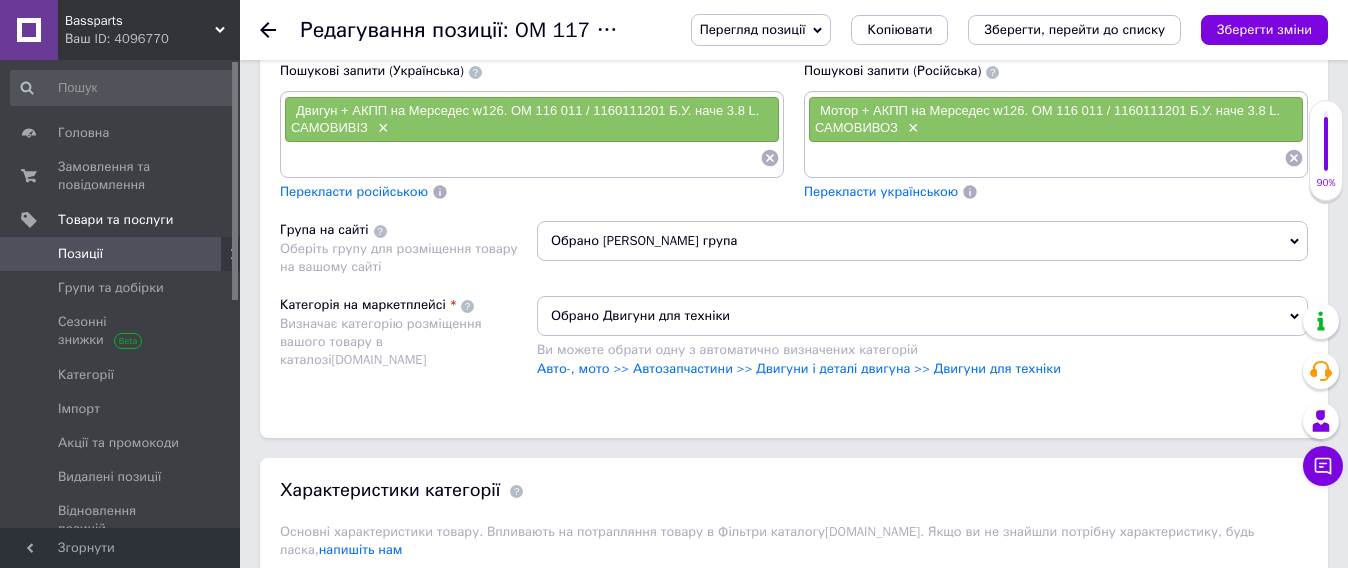 scroll, scrollTop: 1375, scrollLeft: 0, axis: vertical 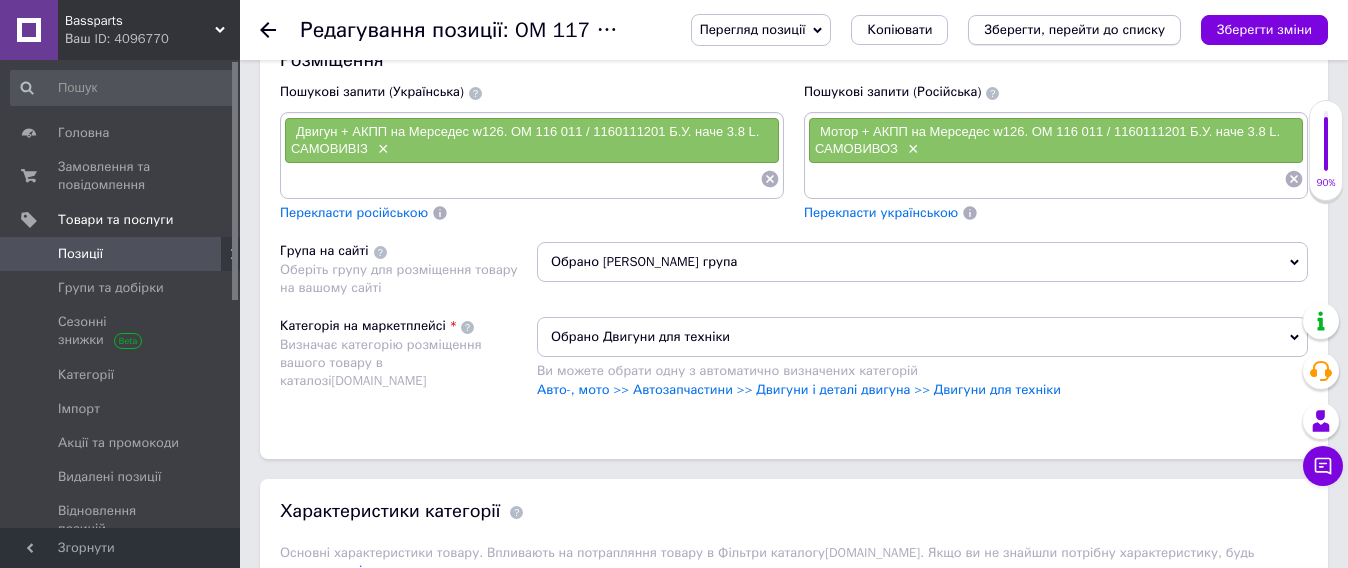 type on "ОМ 116 011 / 1160111201" 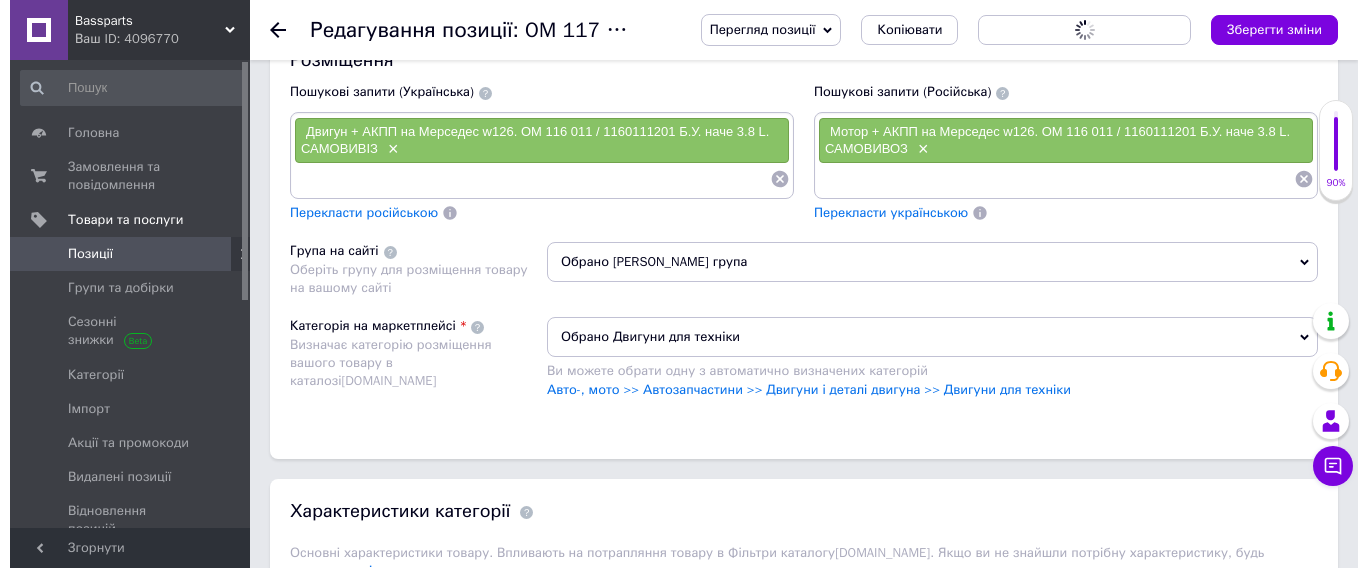 scroll, scrollTop: 0, scrollLeft: 0, axis: both 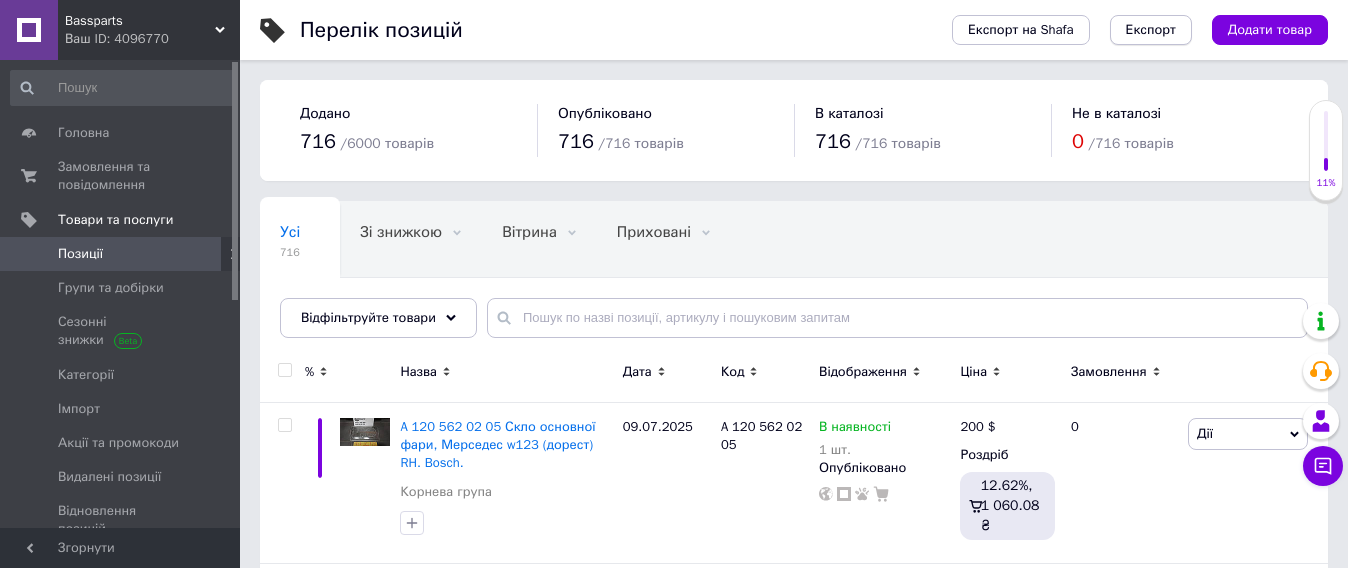 click on "Експорт" at bounding box center (1151, 30) 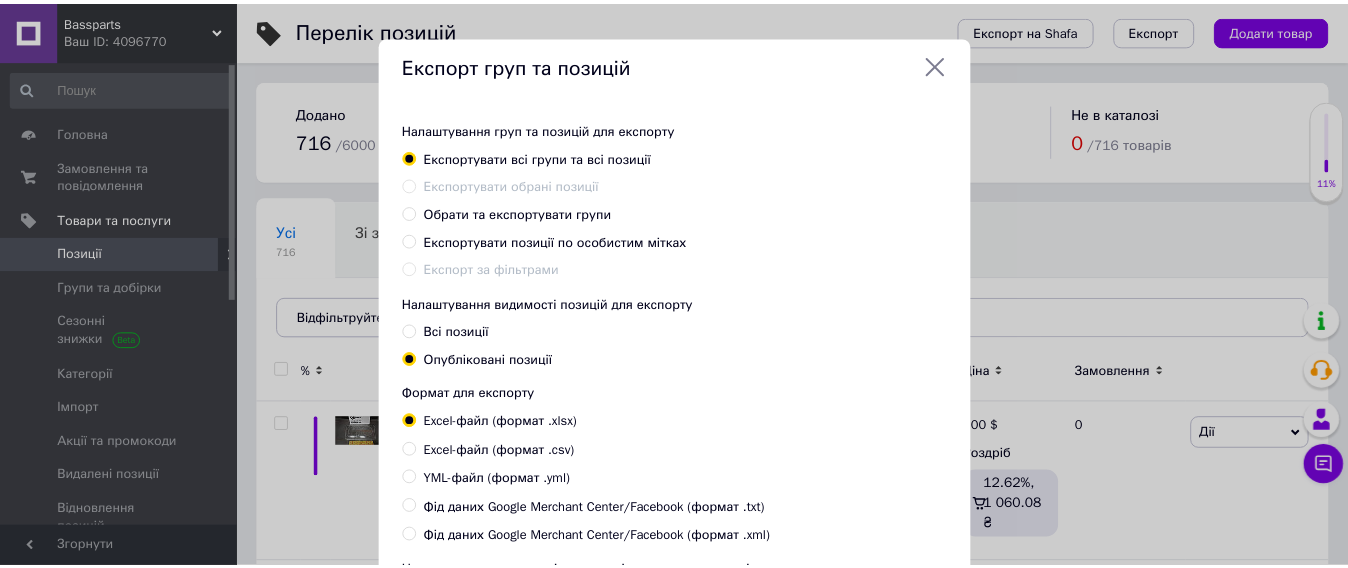 scroll, scrollTop: 304, scrollLeft: 0, axis: vertical 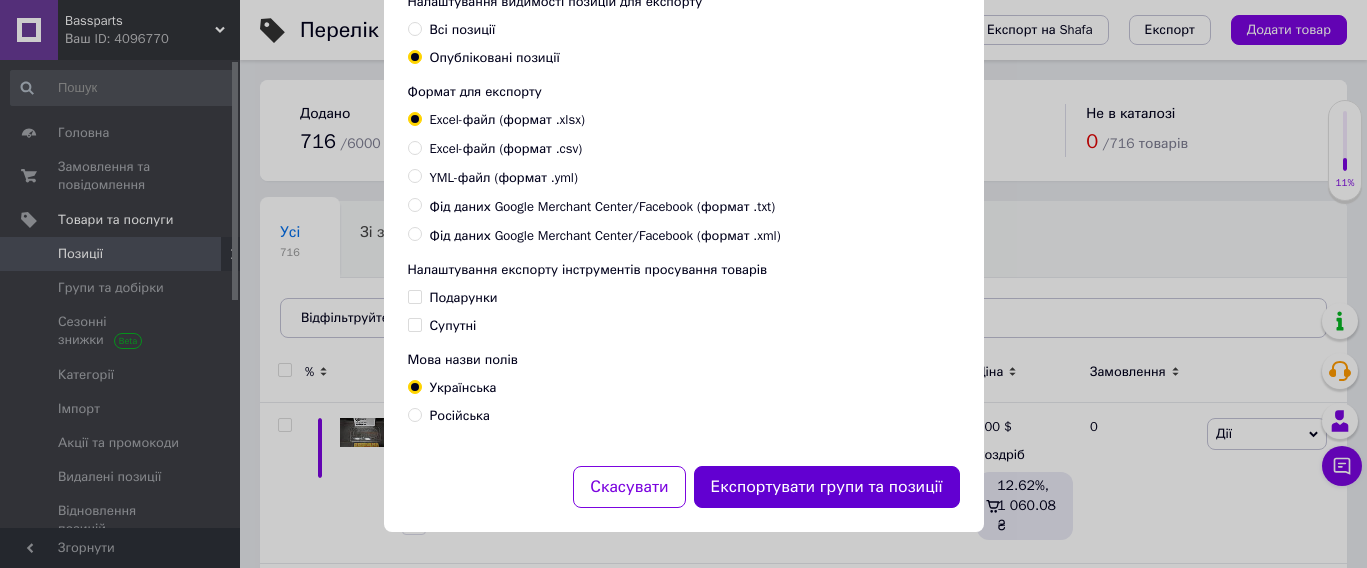 click on "Експортувати групи та позиції" at bounding box center (827, 487) 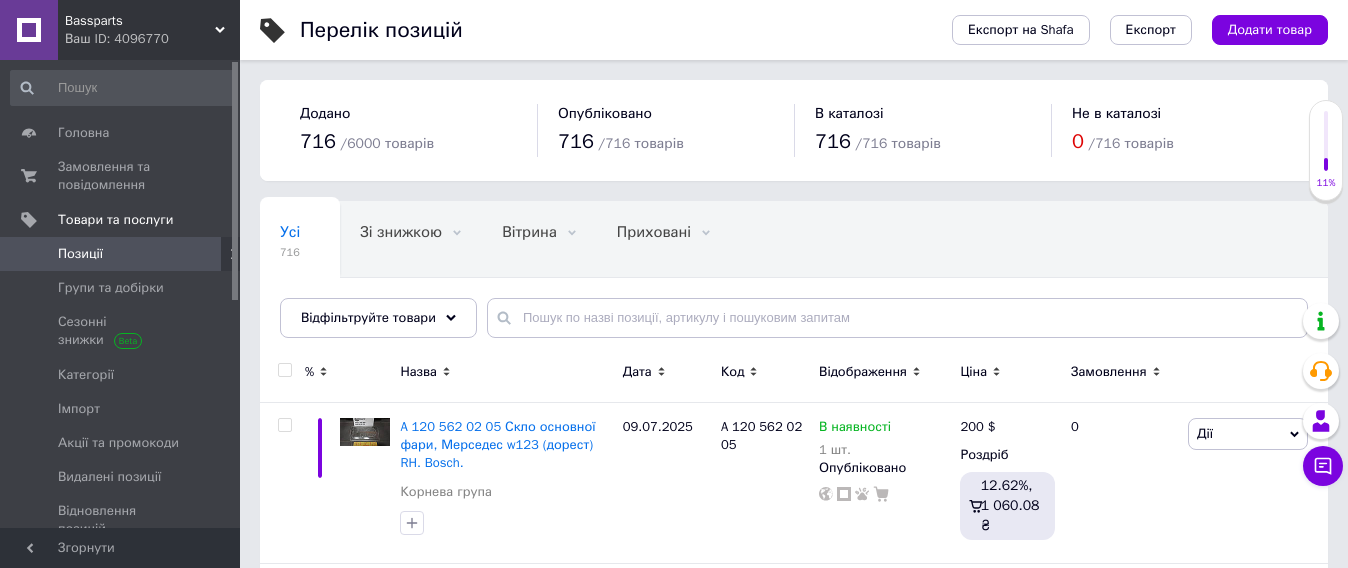 click on "Bassparts" at bounding box center [140, 21] 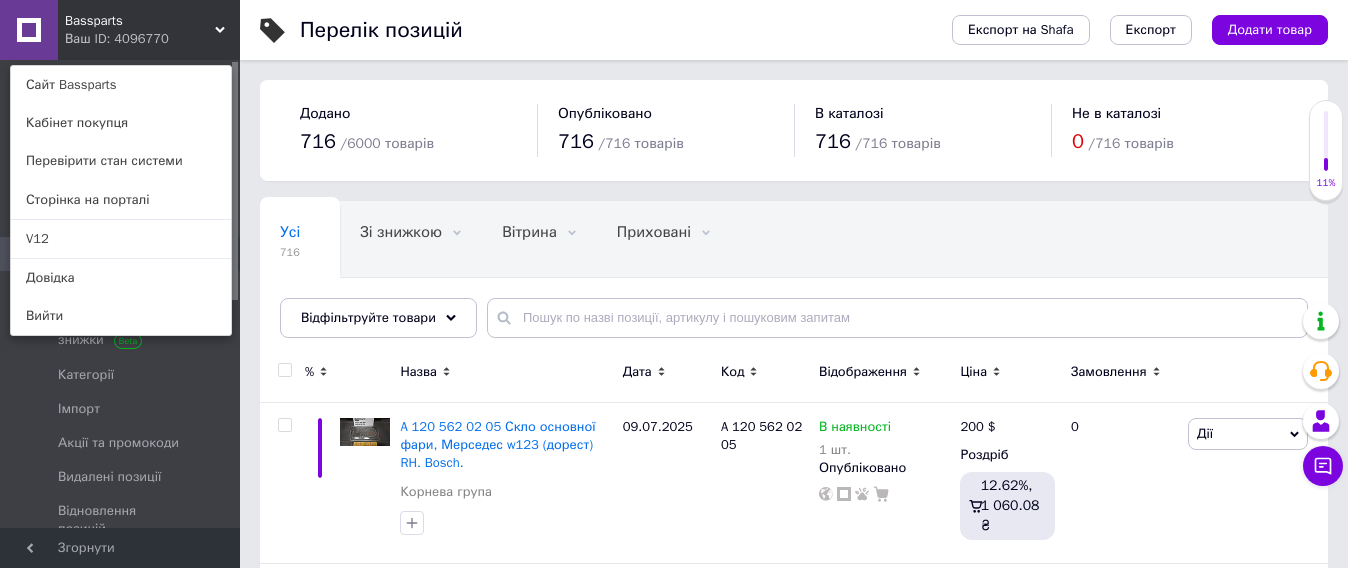 click on "V12" at bounding box center (121, 239) 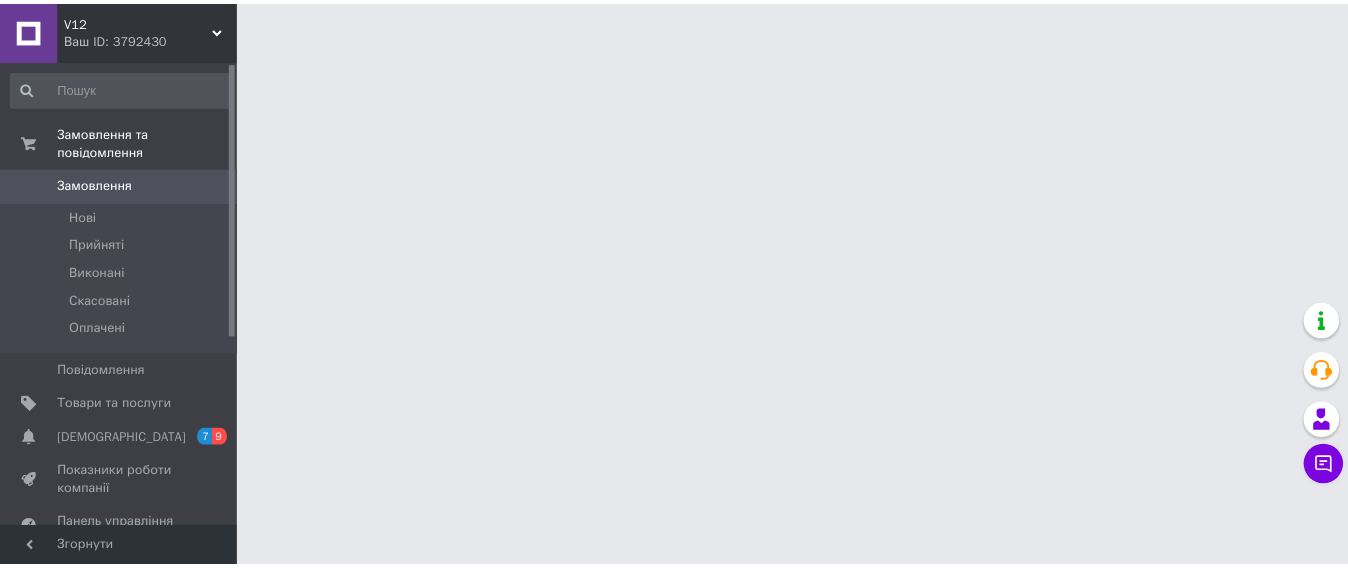 scroll, scrollTop: 0, scrollLeft: 0, axis: both 